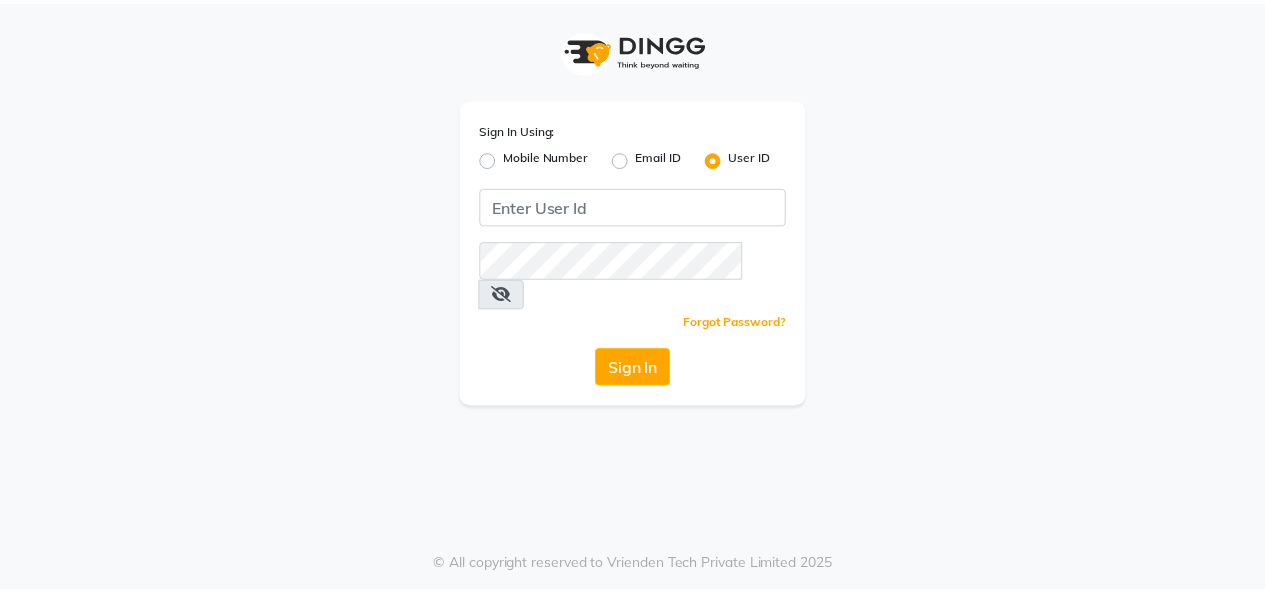 scroll, scrollTop: 0, scrollLeft: 0, axis: both 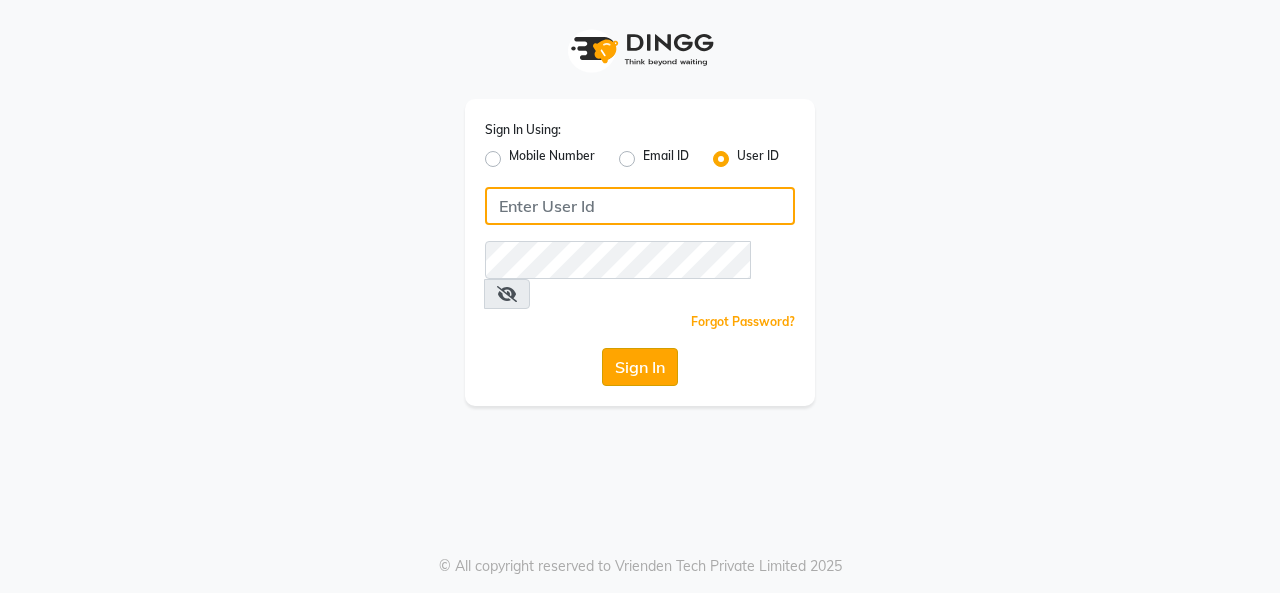 type on "crown123" 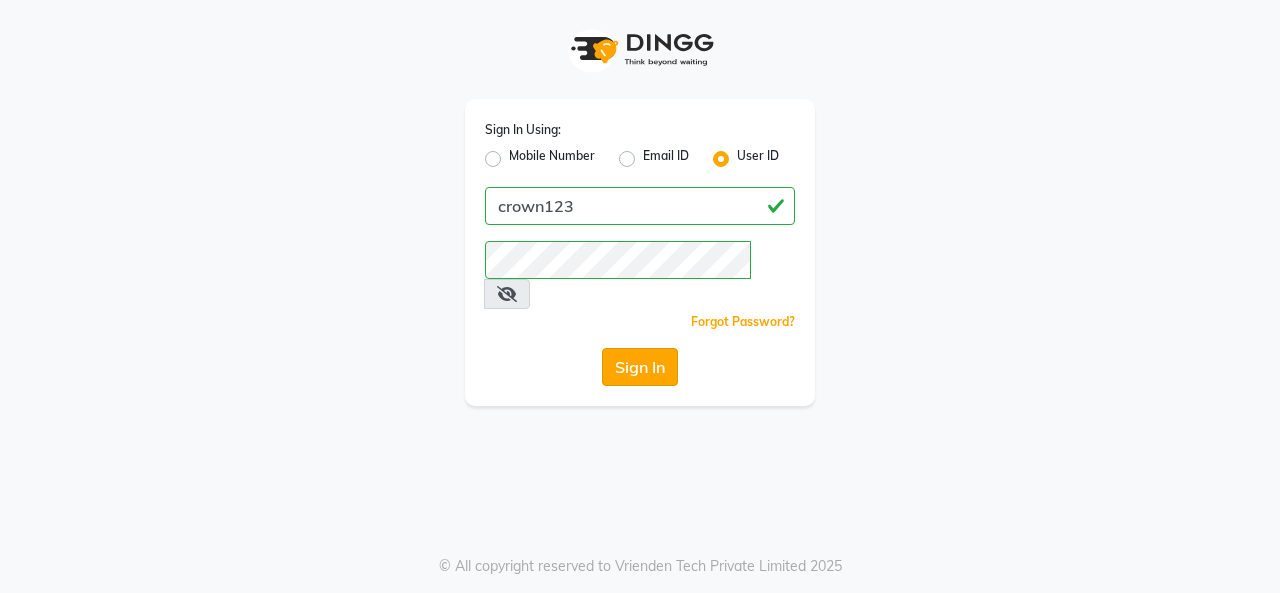 click on "Sign In" 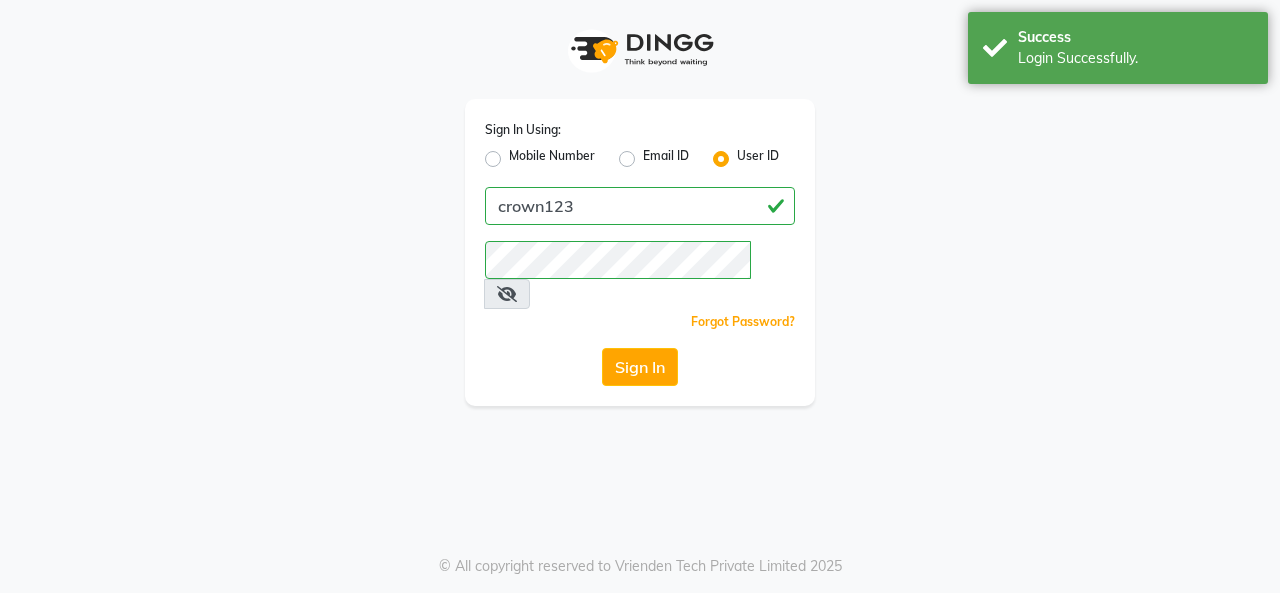 select on "service" 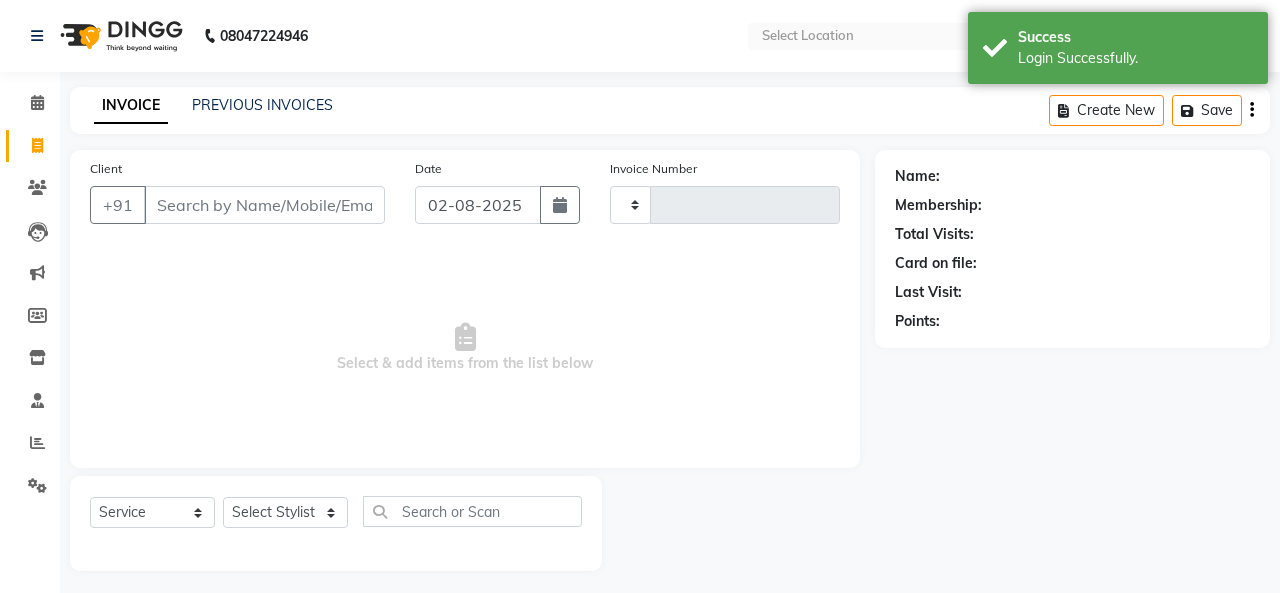 type on "0745" 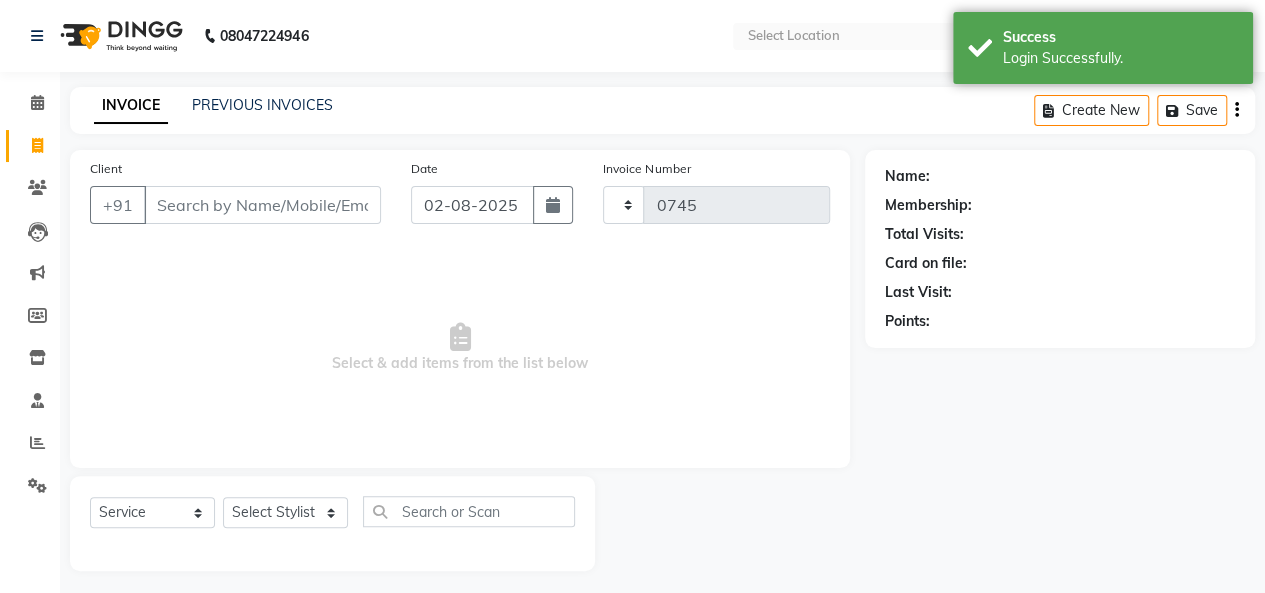 select on "en" 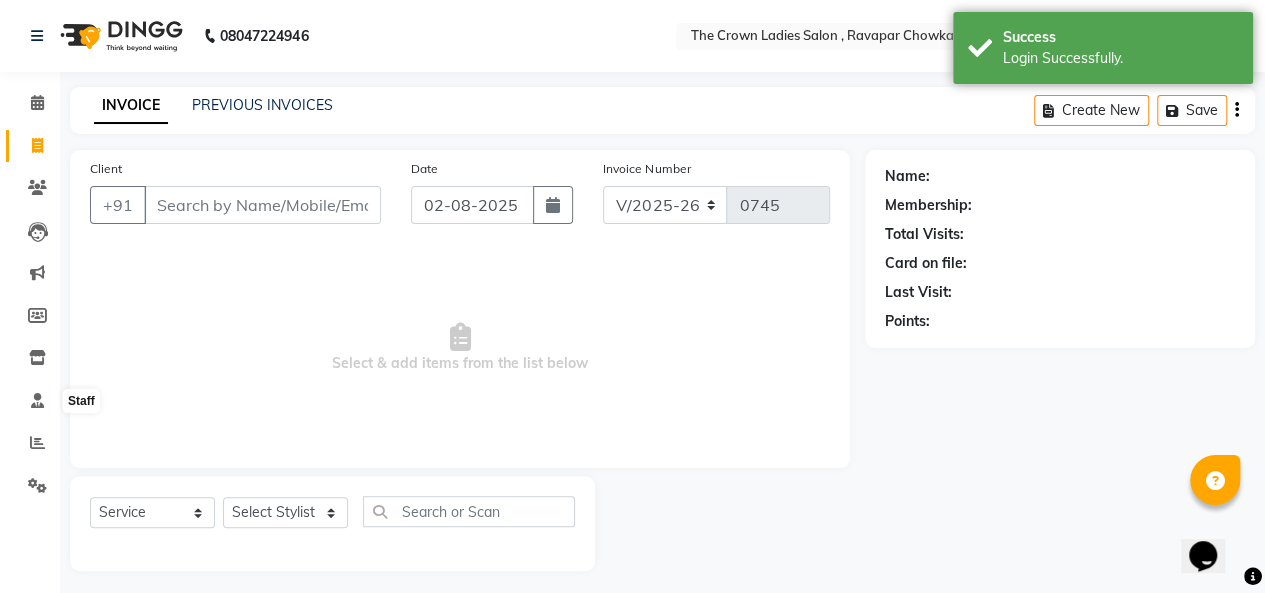 scroll, scrollTop: 0, scrollLeft: 0, axis: both 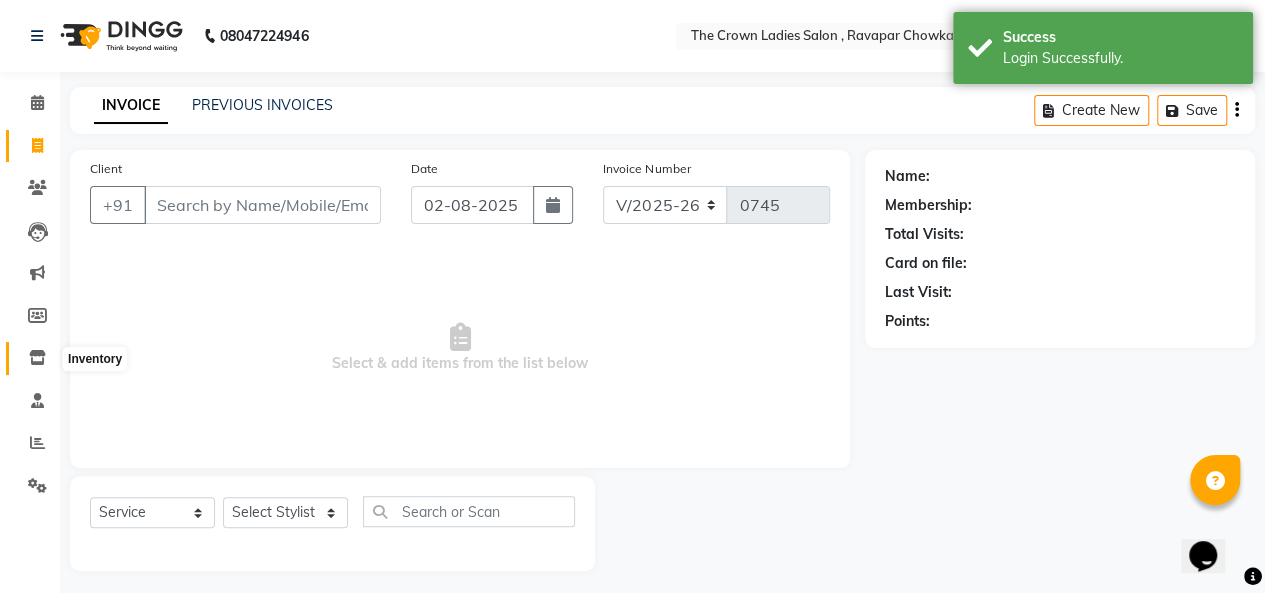 click 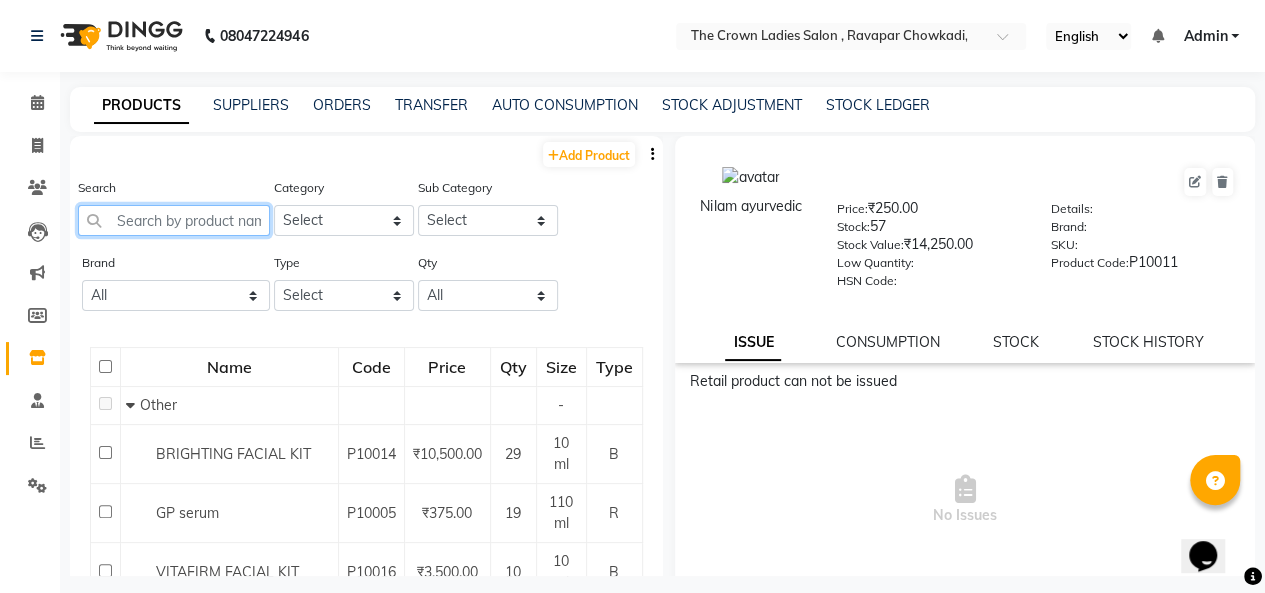 click 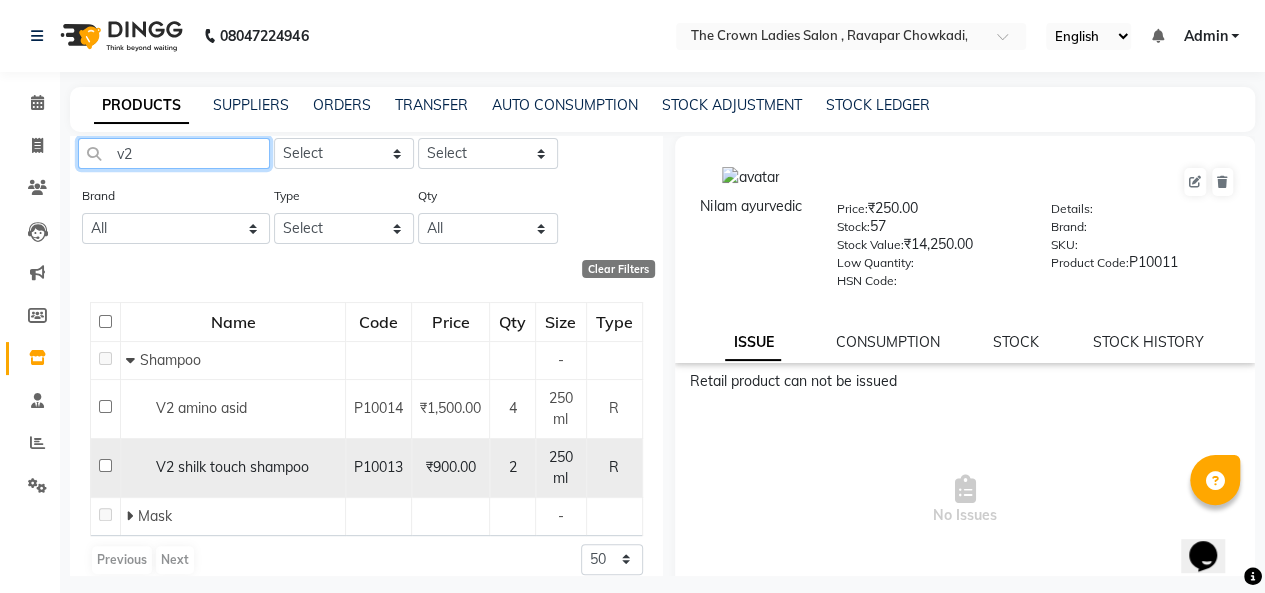 scroll, scrollTop: 84, scrollLeft: 0, axis: vertical 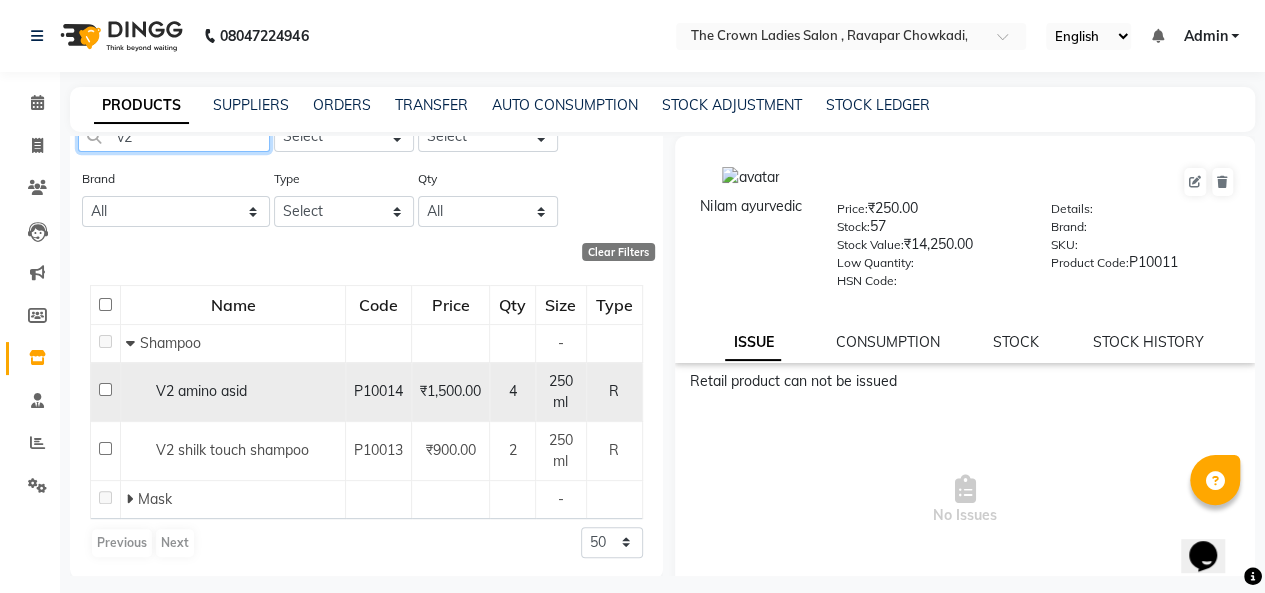 type on "v2" 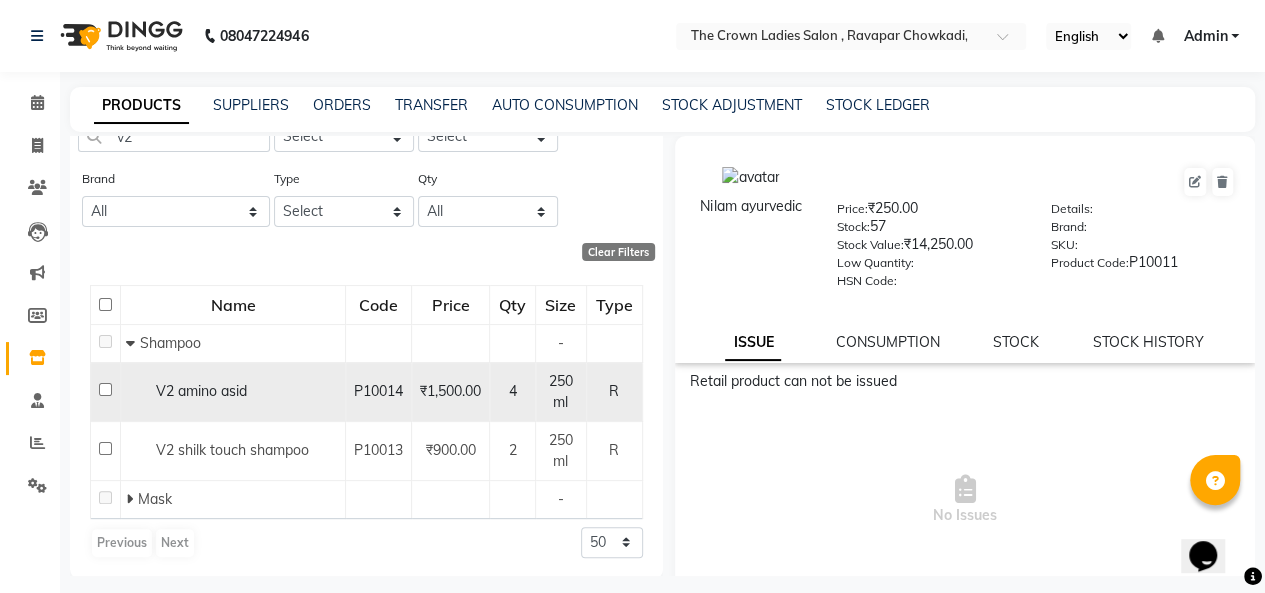 click on "P10014" 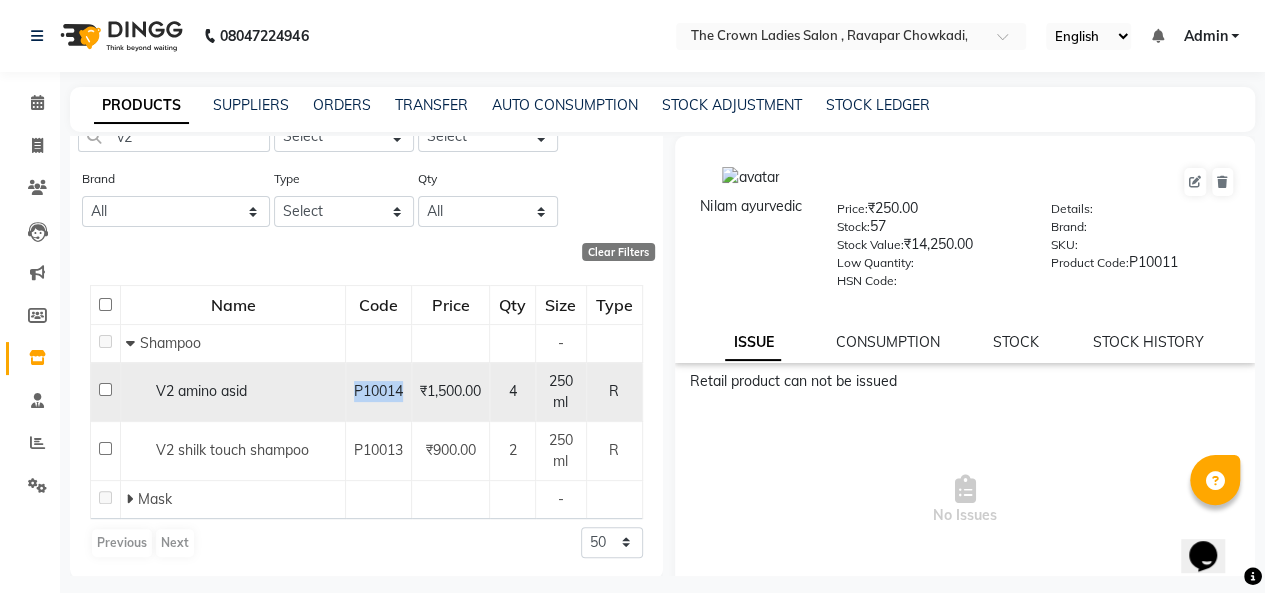 click on "P10014" 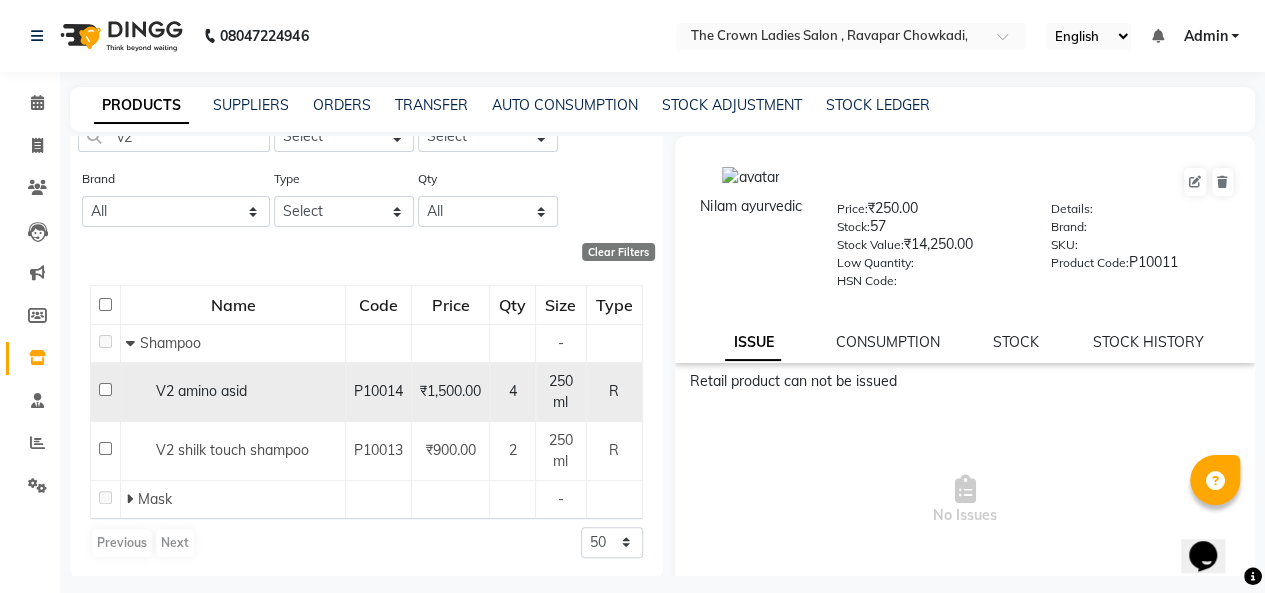 click on "V2 amino asid" 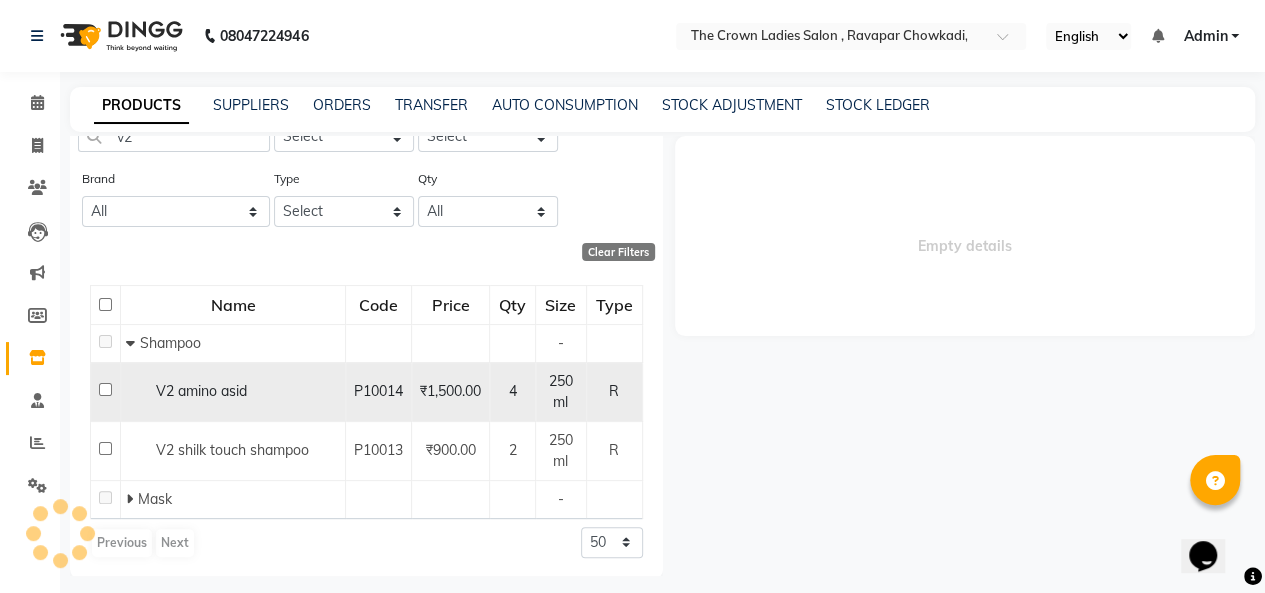 click on "V2 amino asid" 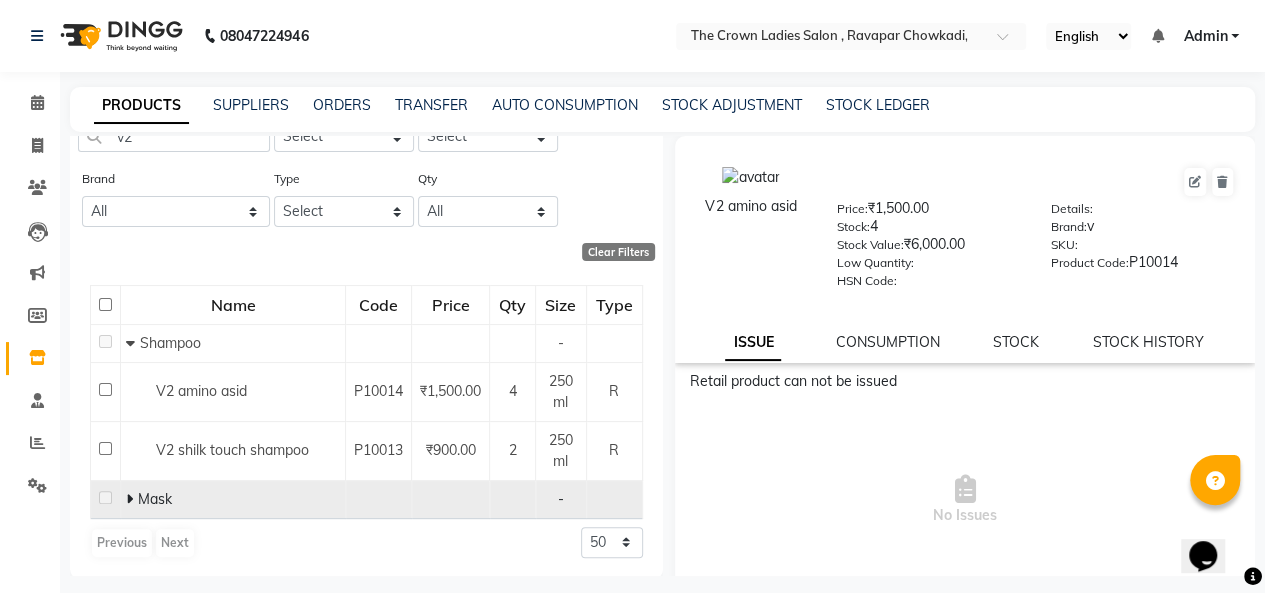 click on "Mask" 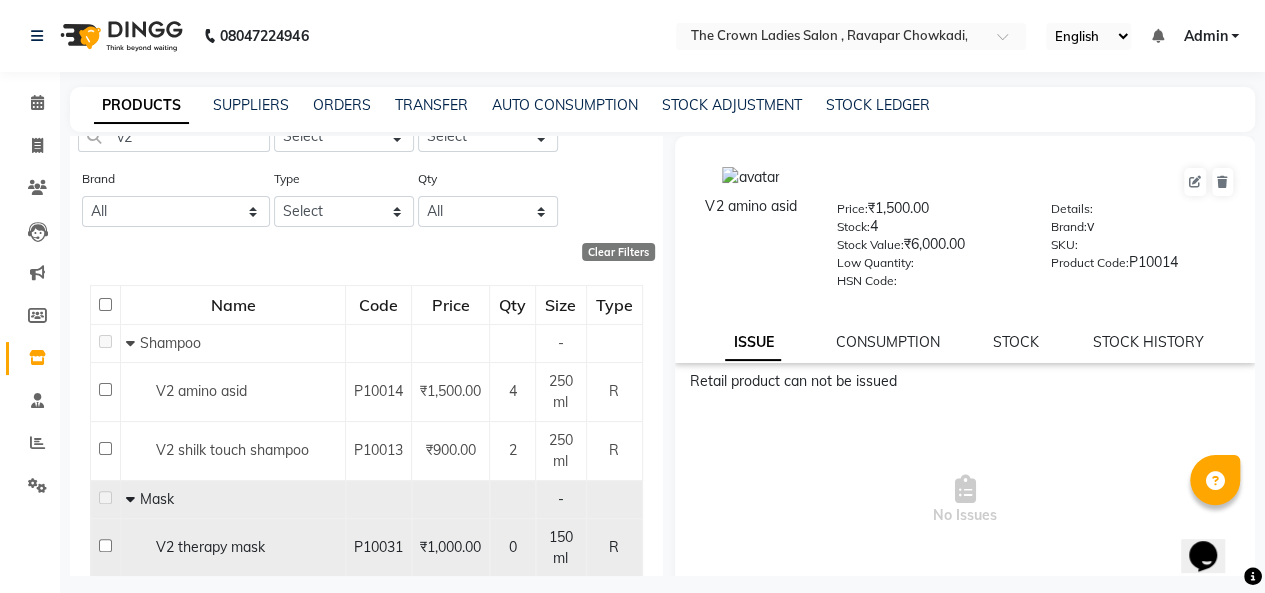 click on "V2 therapy mask" 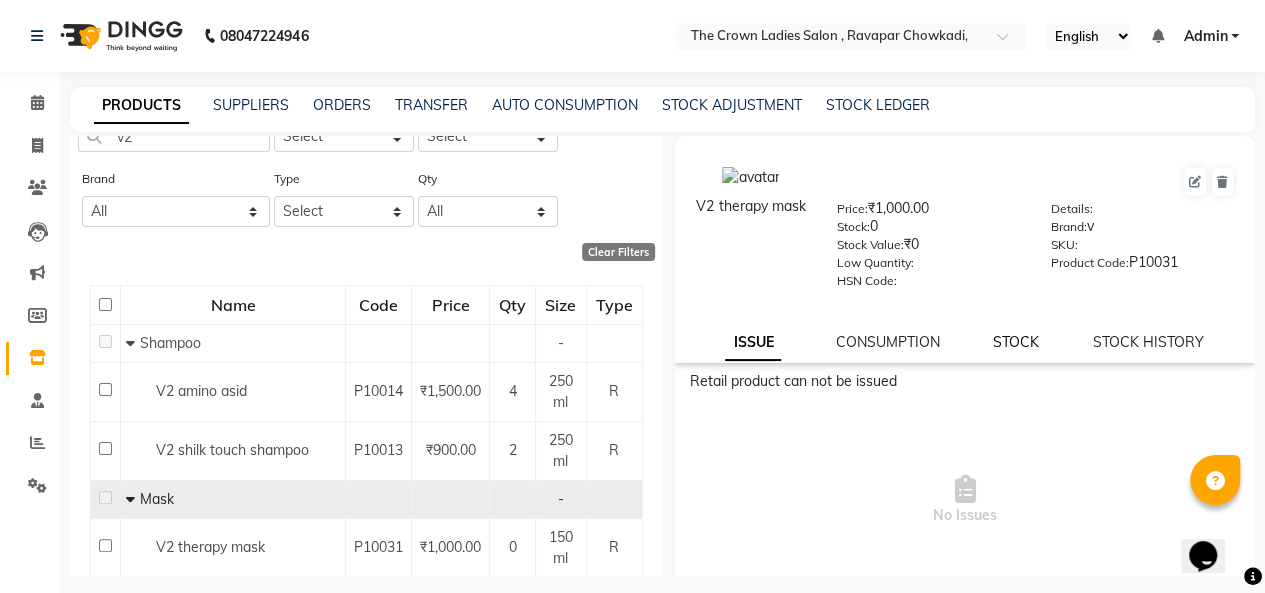 click on "STOCK" 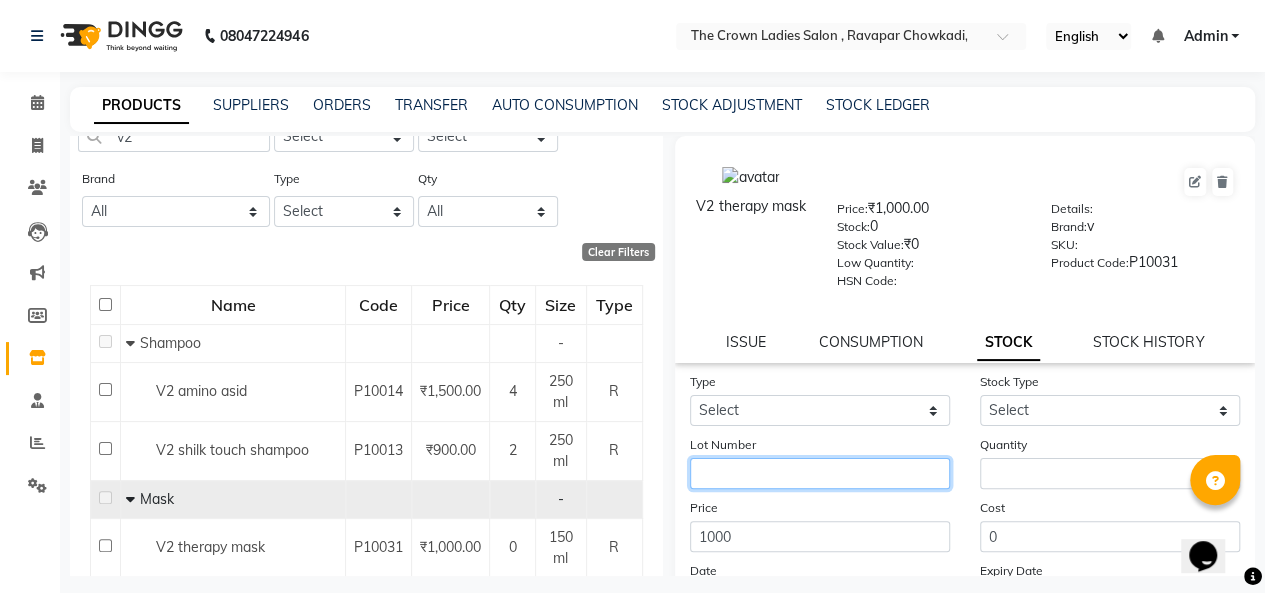 click 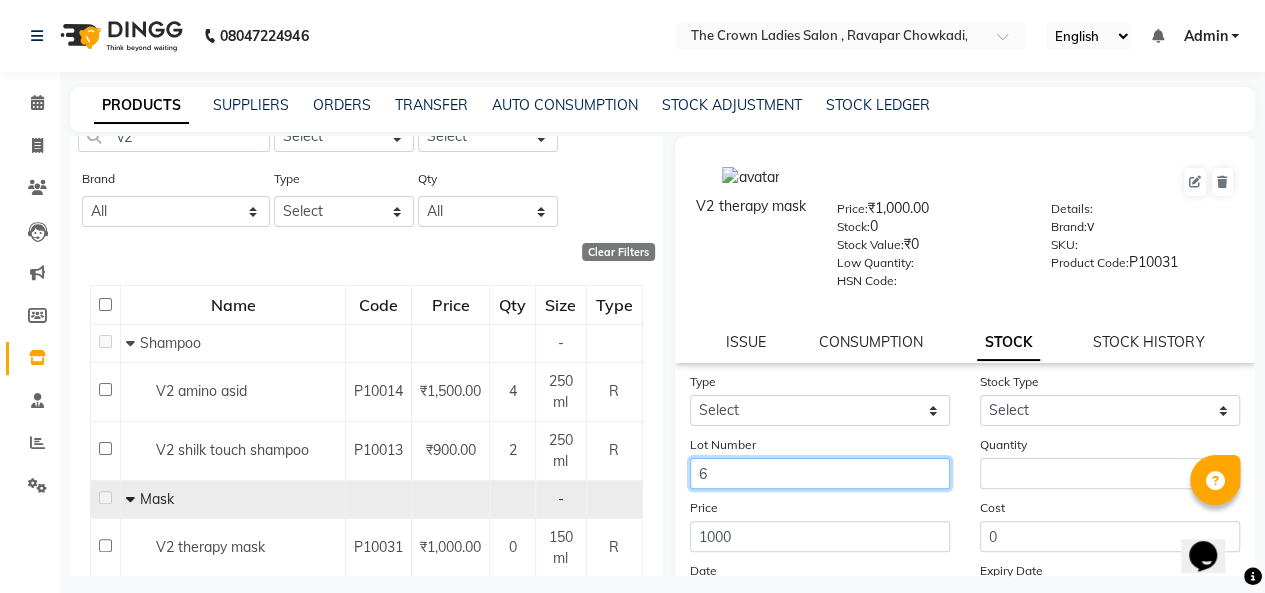 type on "6" 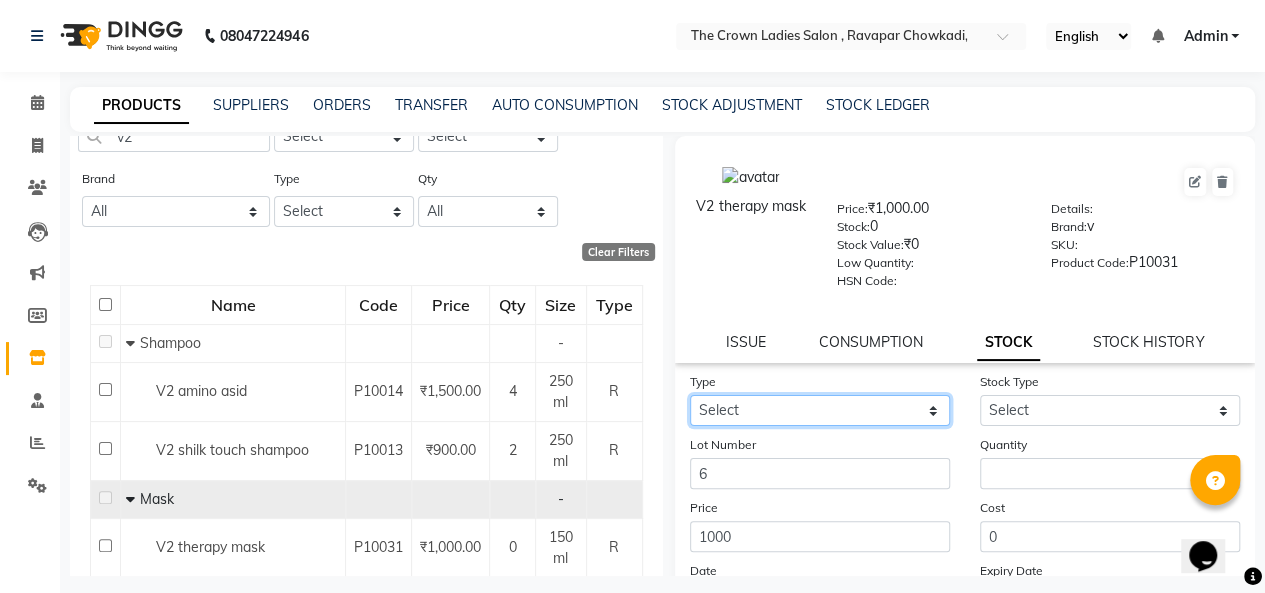 click on "Select In Out" 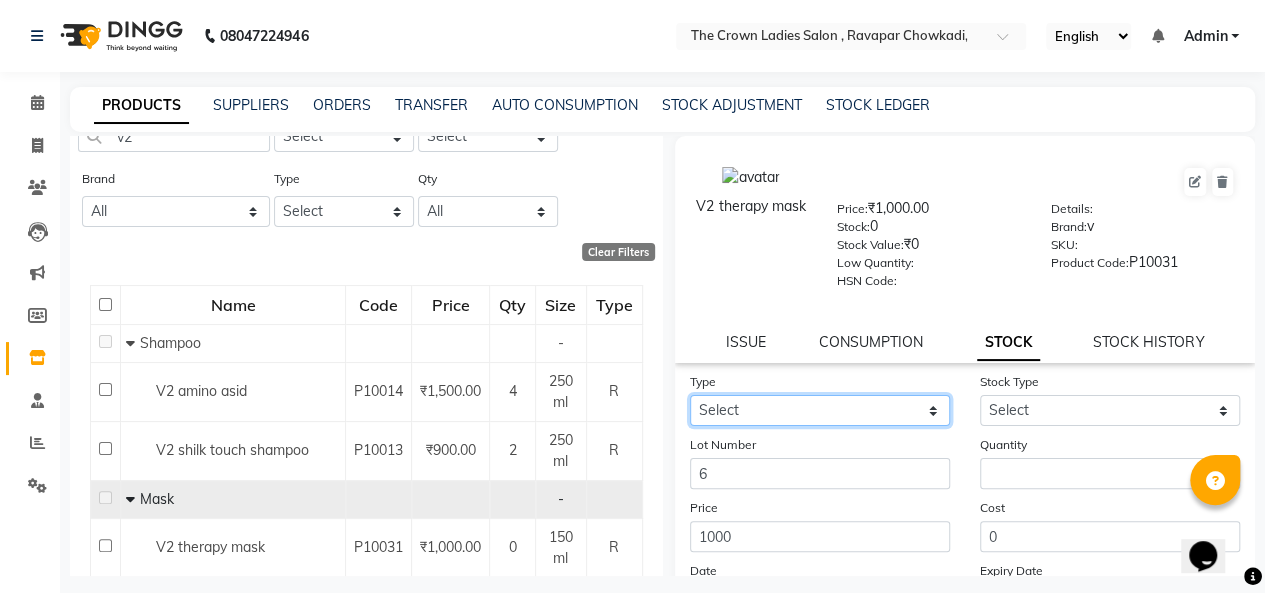 select on "in" 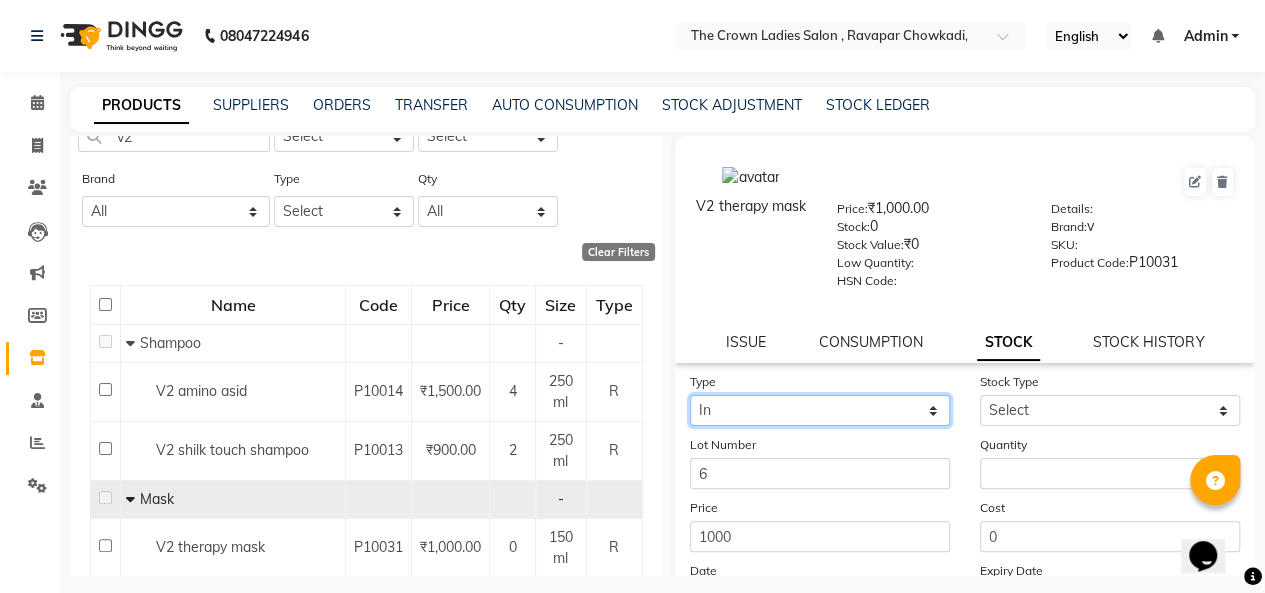 click on "Select In Out" 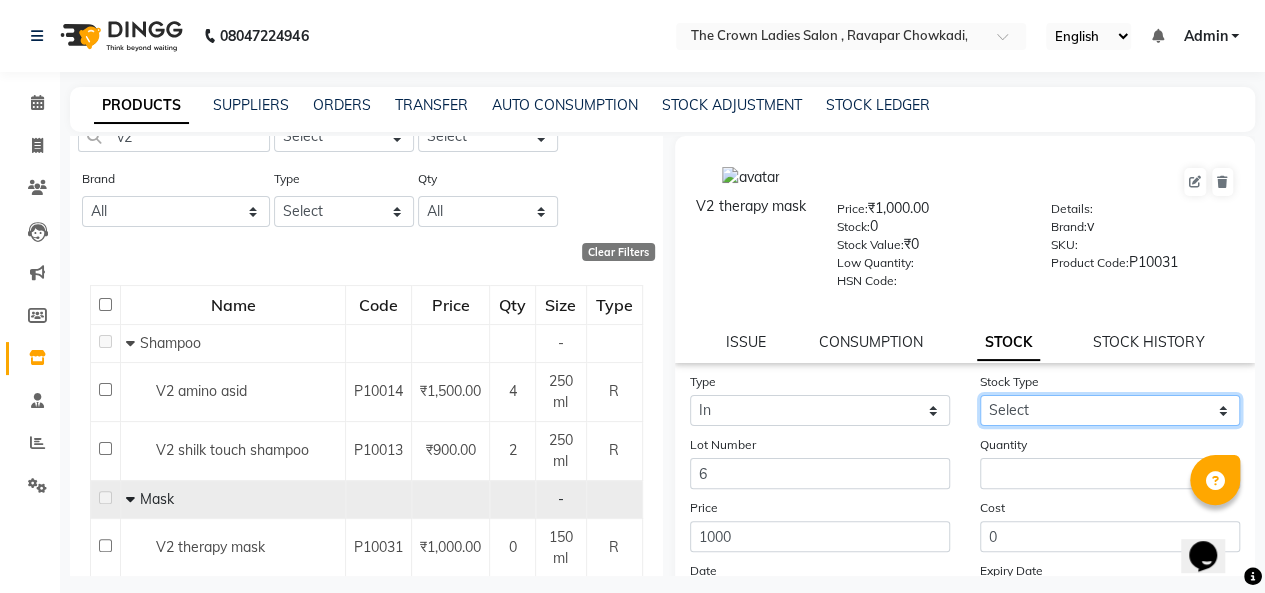 click on "Select New Stock Adjustment Return Other" 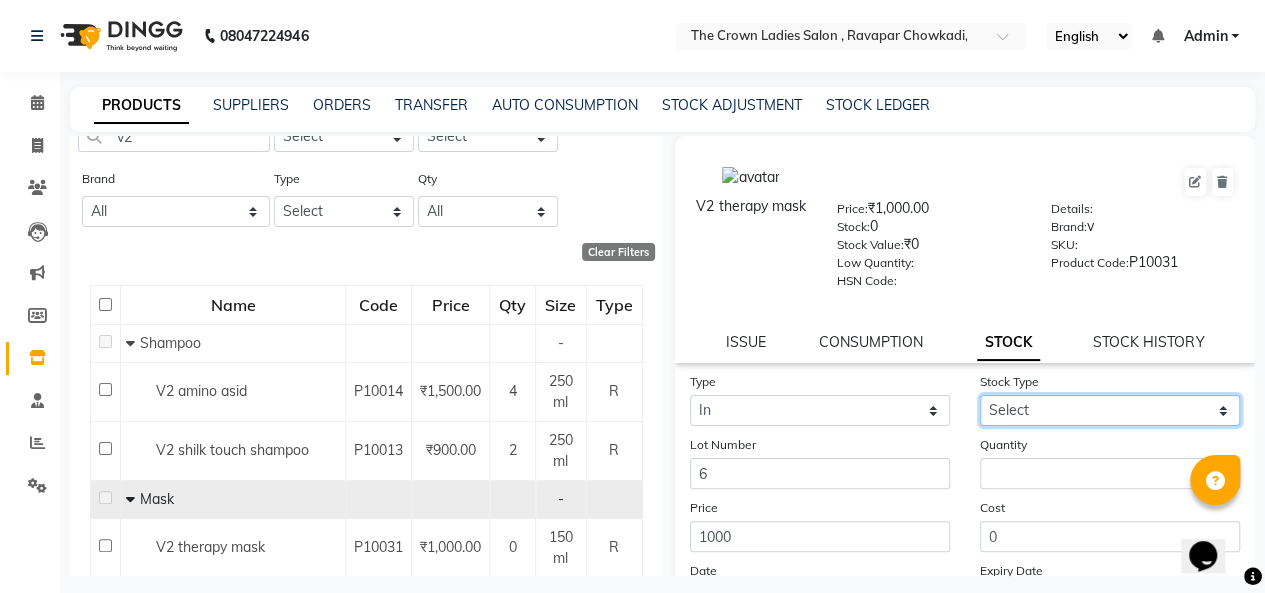 select on "new stock" 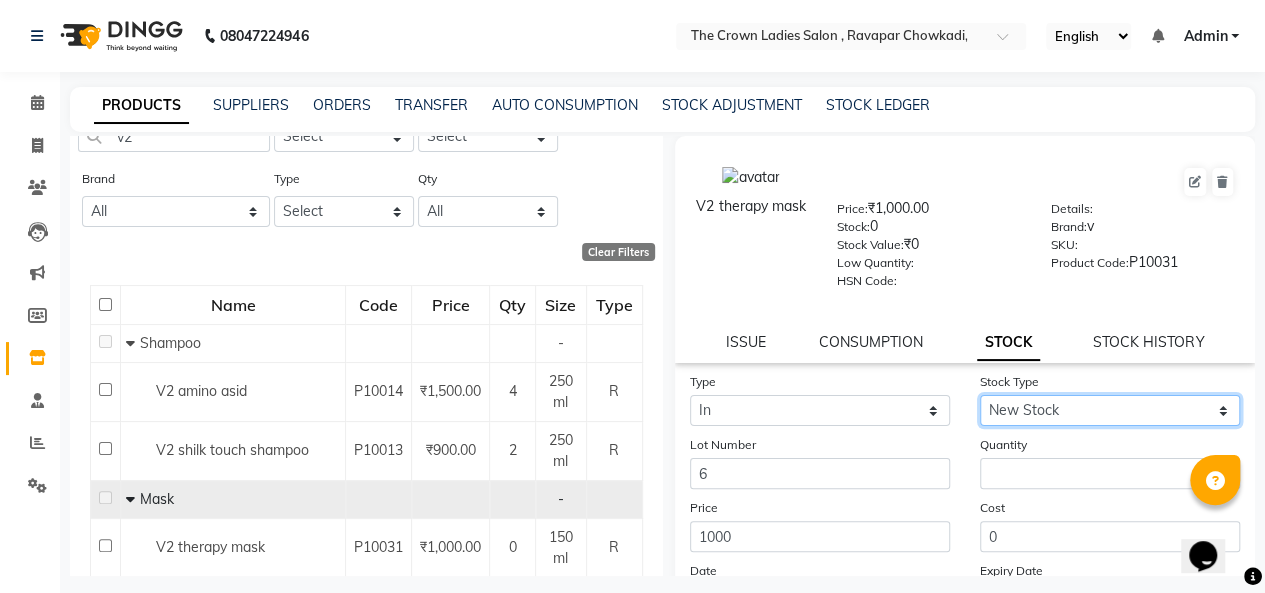 click on "Select New Stock Adjustment Return Other" 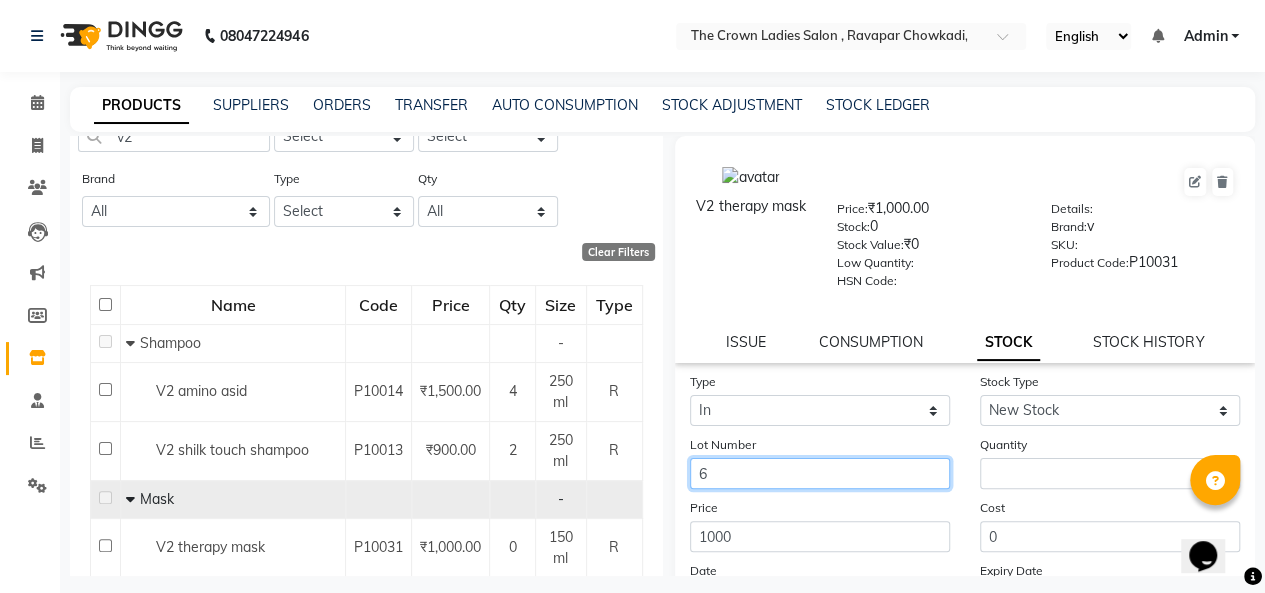 click on "6" 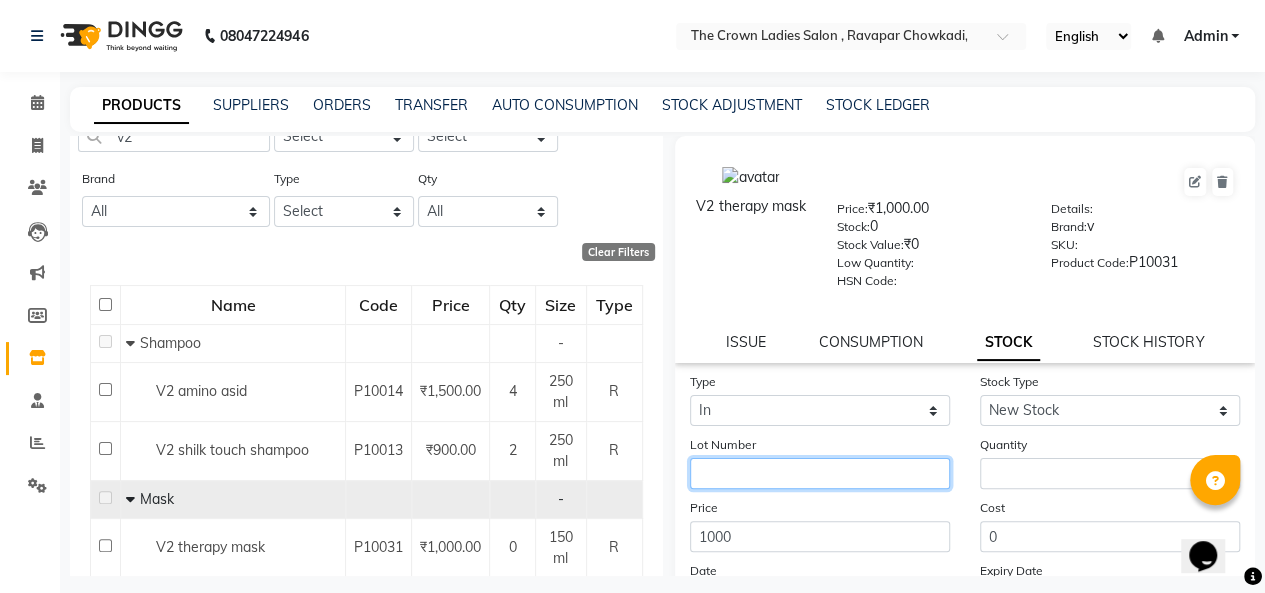 type 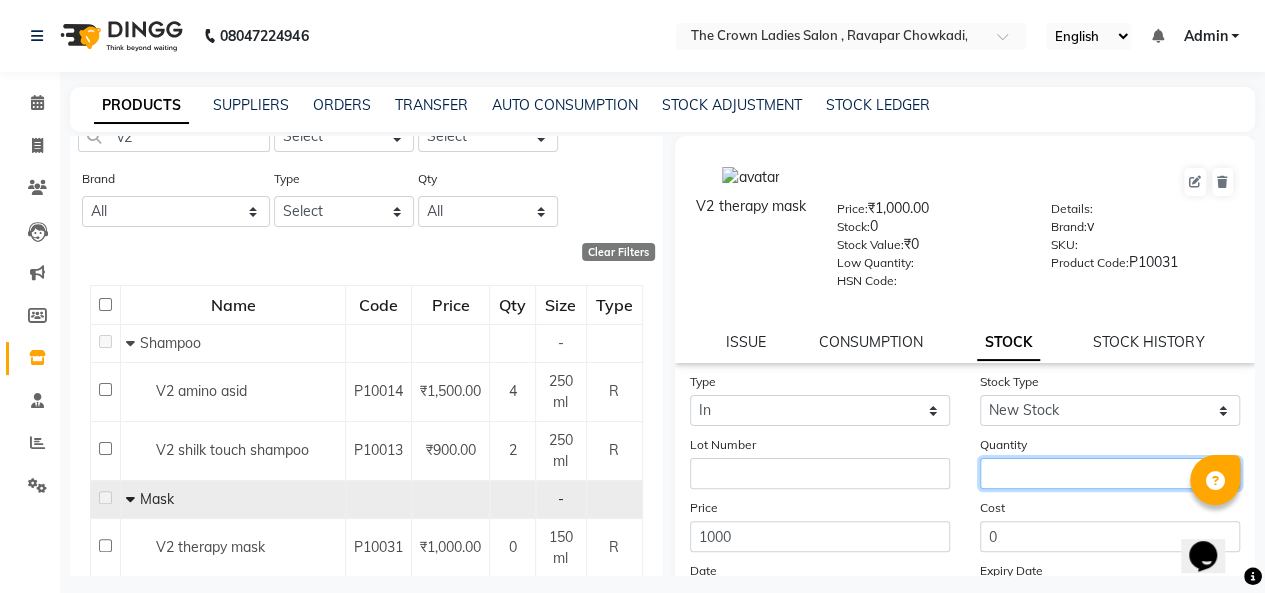 click 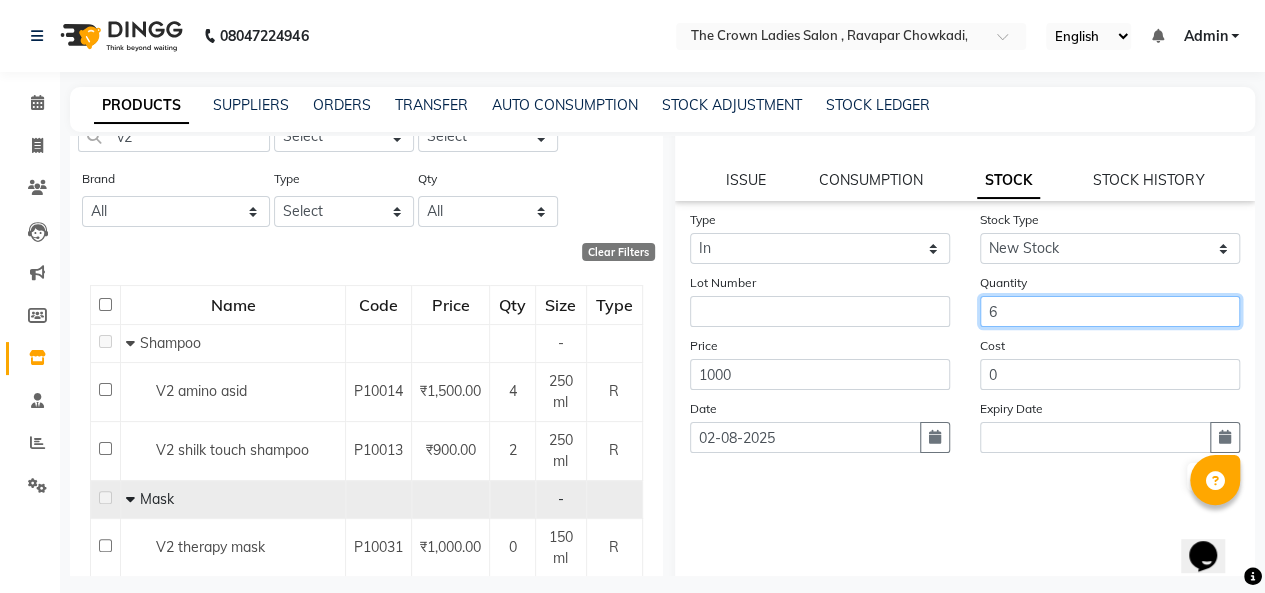scroll, scrollTop: 195, scrollLeft: 0, axis: vertical 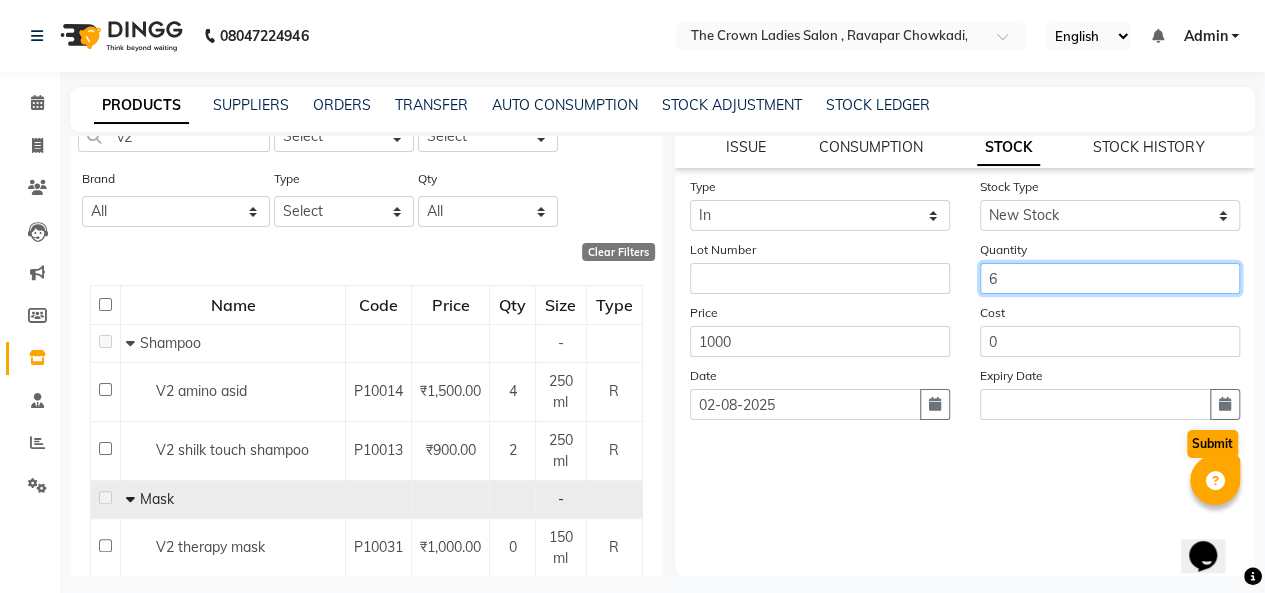 type on "6" 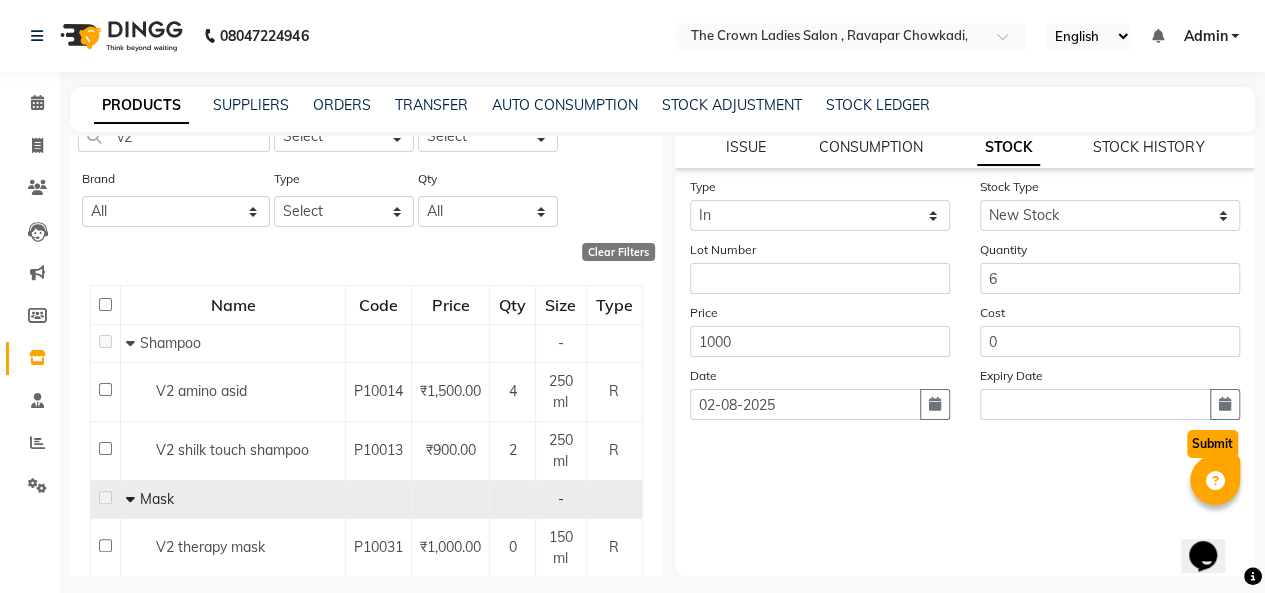 click on "Submit" 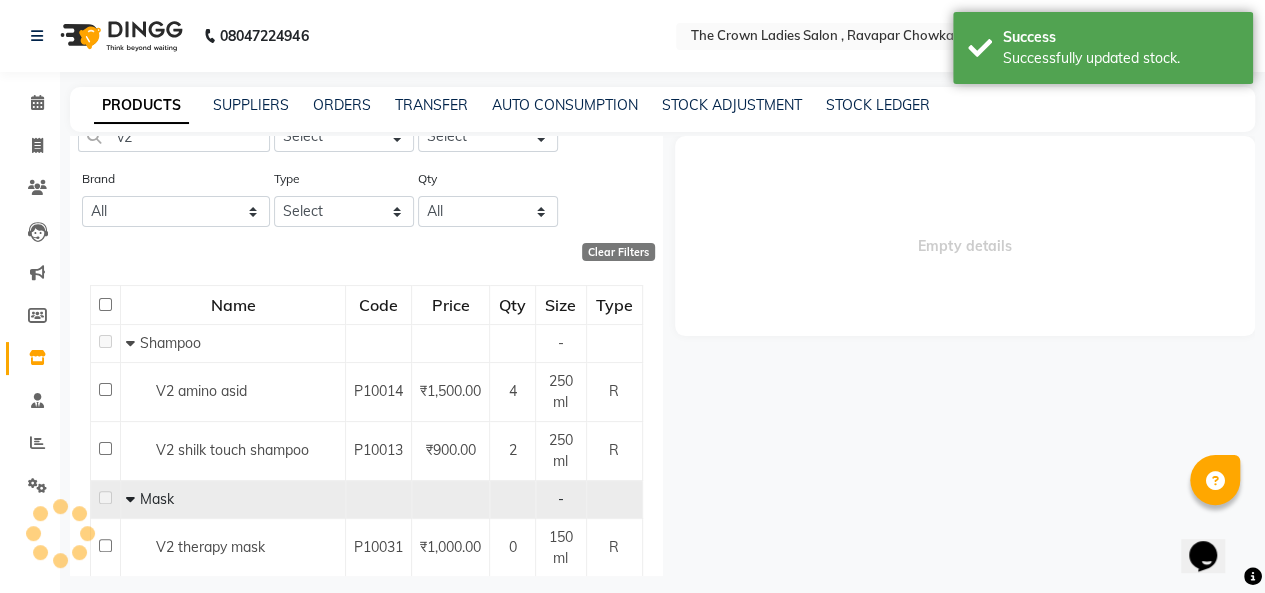 scroll, scrollTop: 0, scrollLeft: 0, axis: both 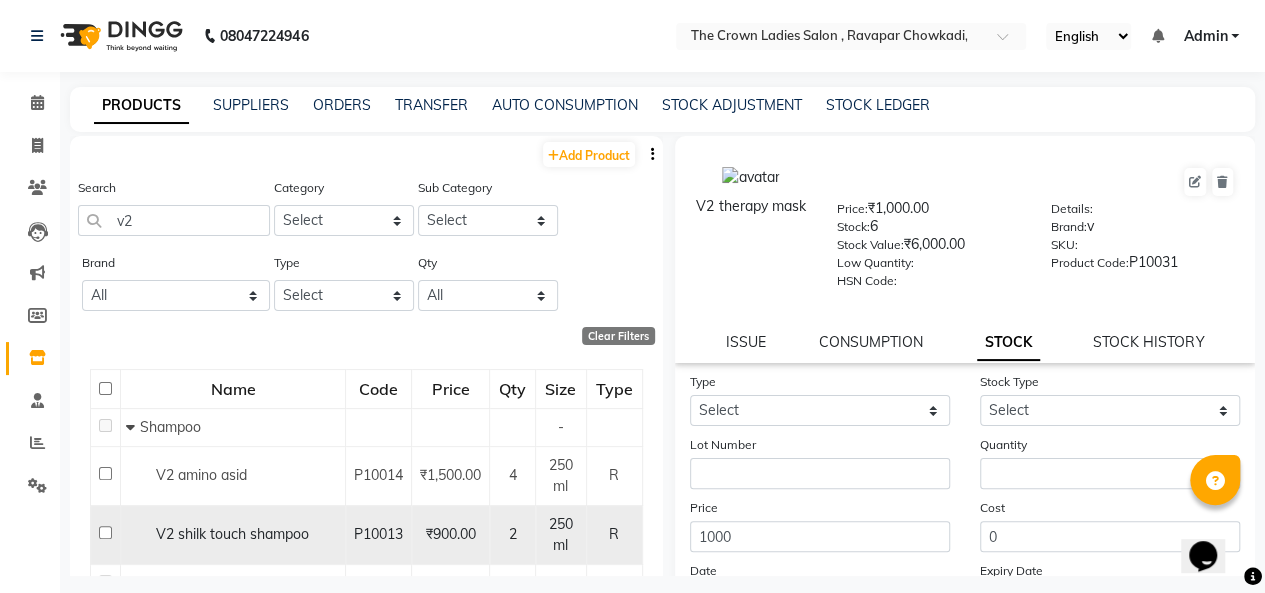 click on "P10013" 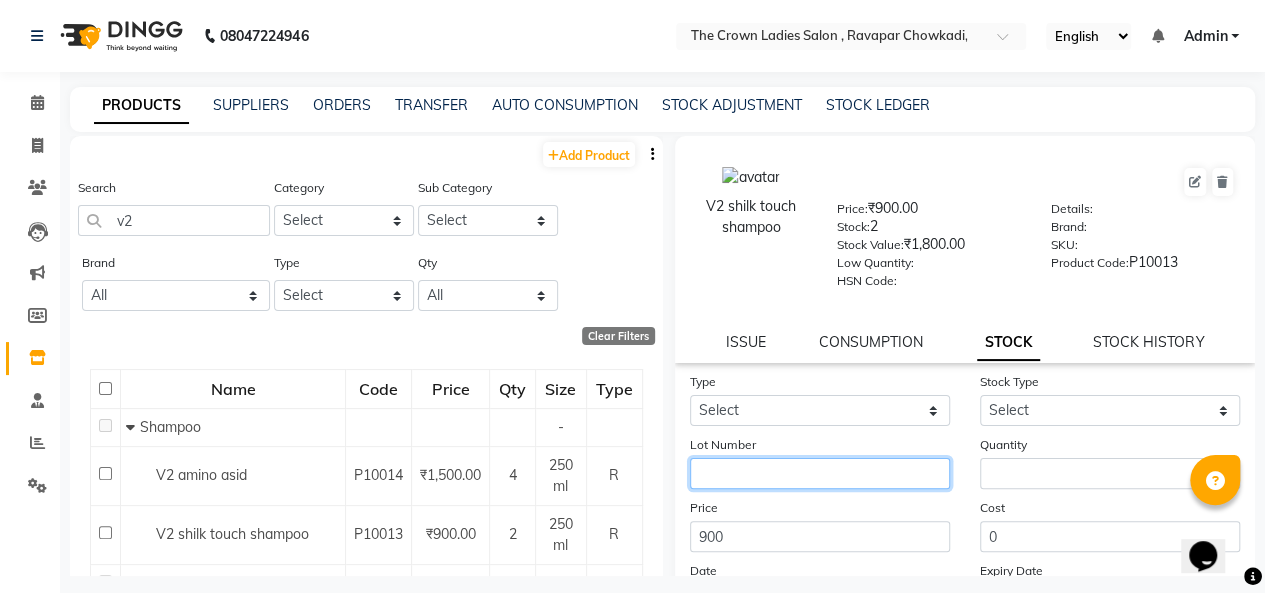 click 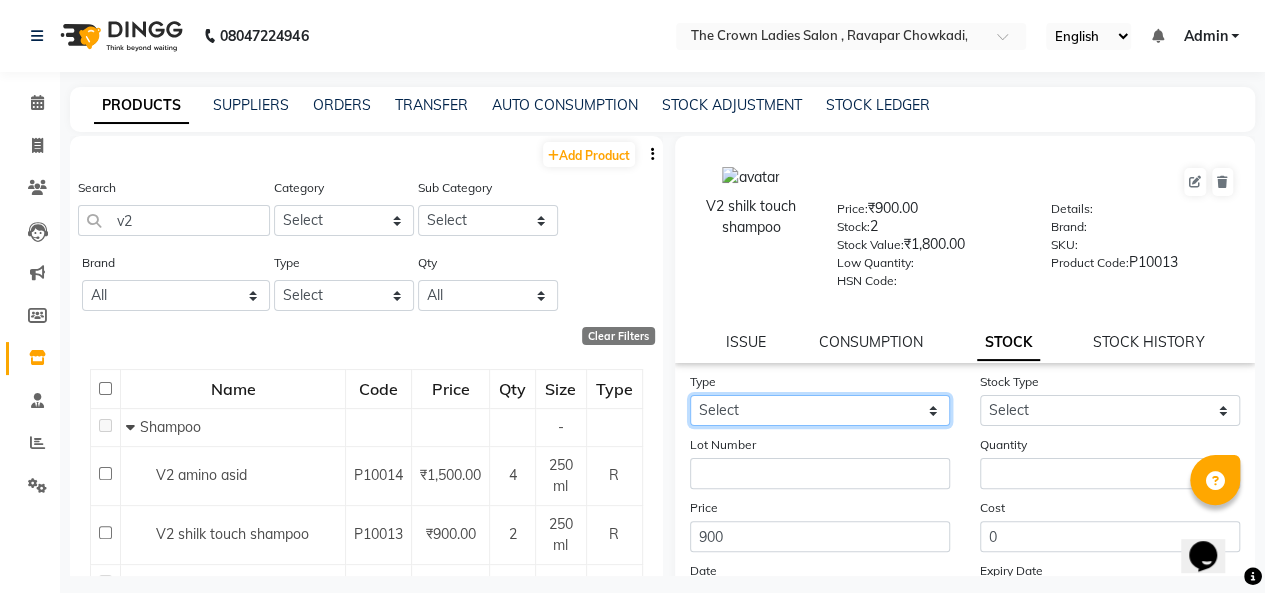 click on "Select In Out" 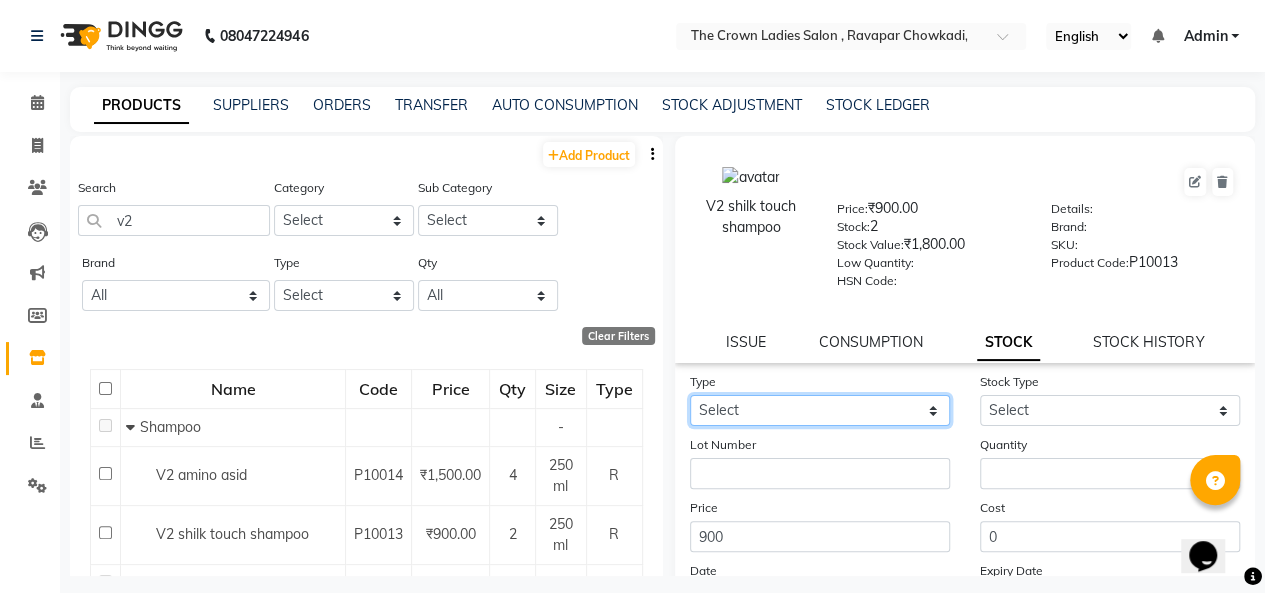 select on "in" 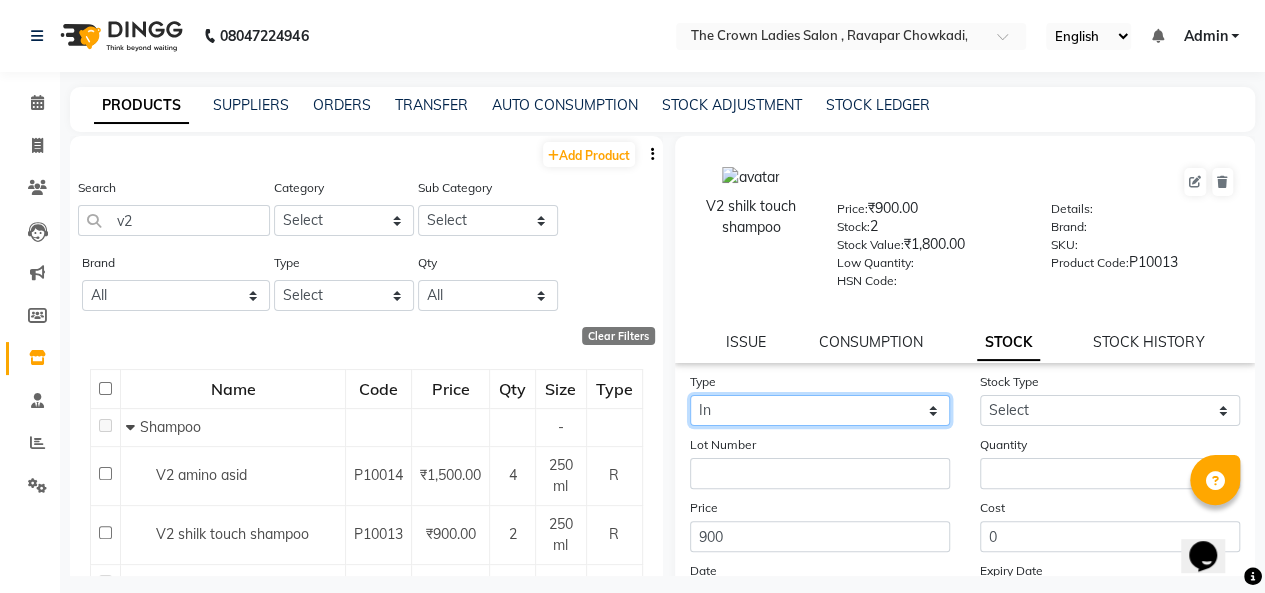 click on "Select In Out" 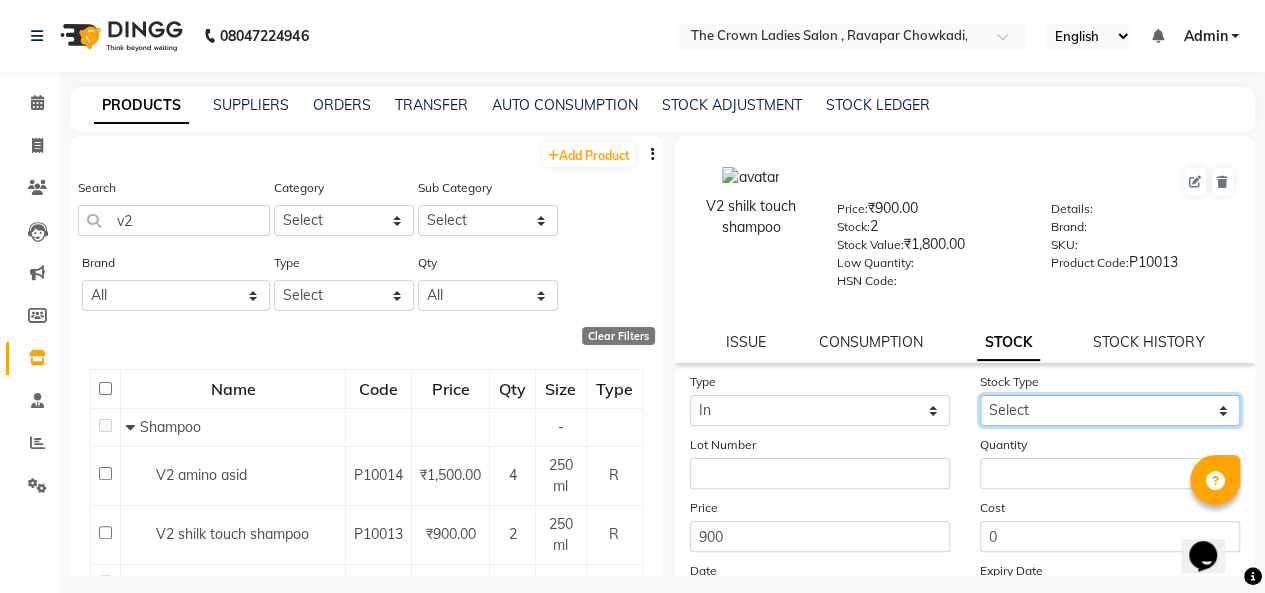 click on "Select New Stock Adjustment Return Other" 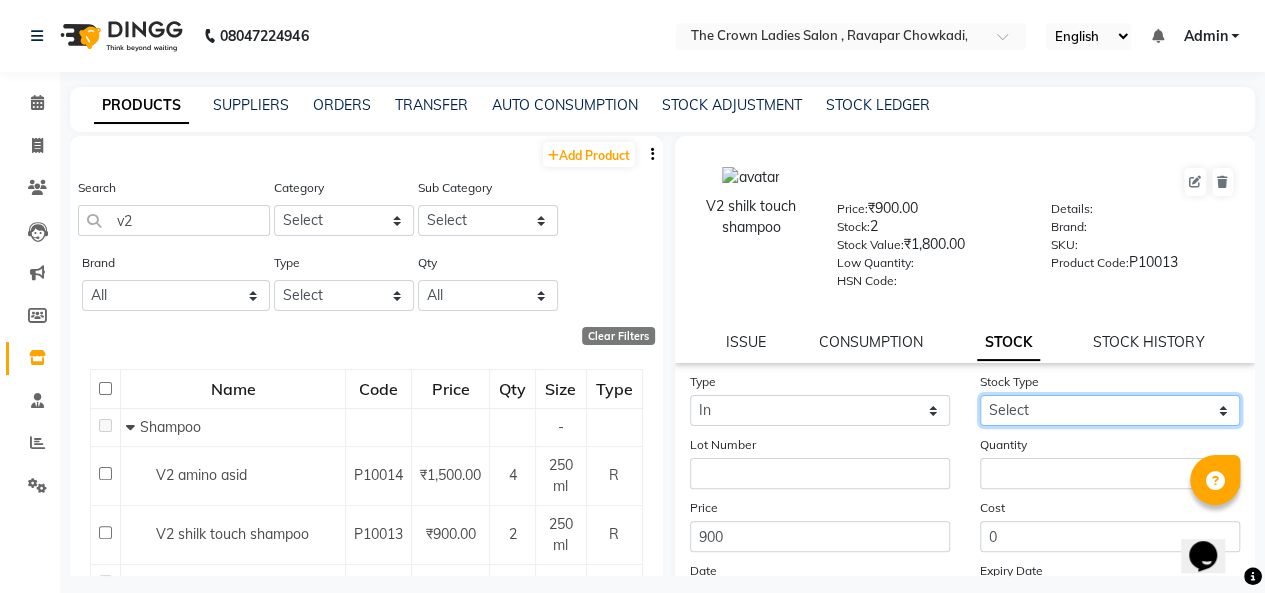 select on "new stock" 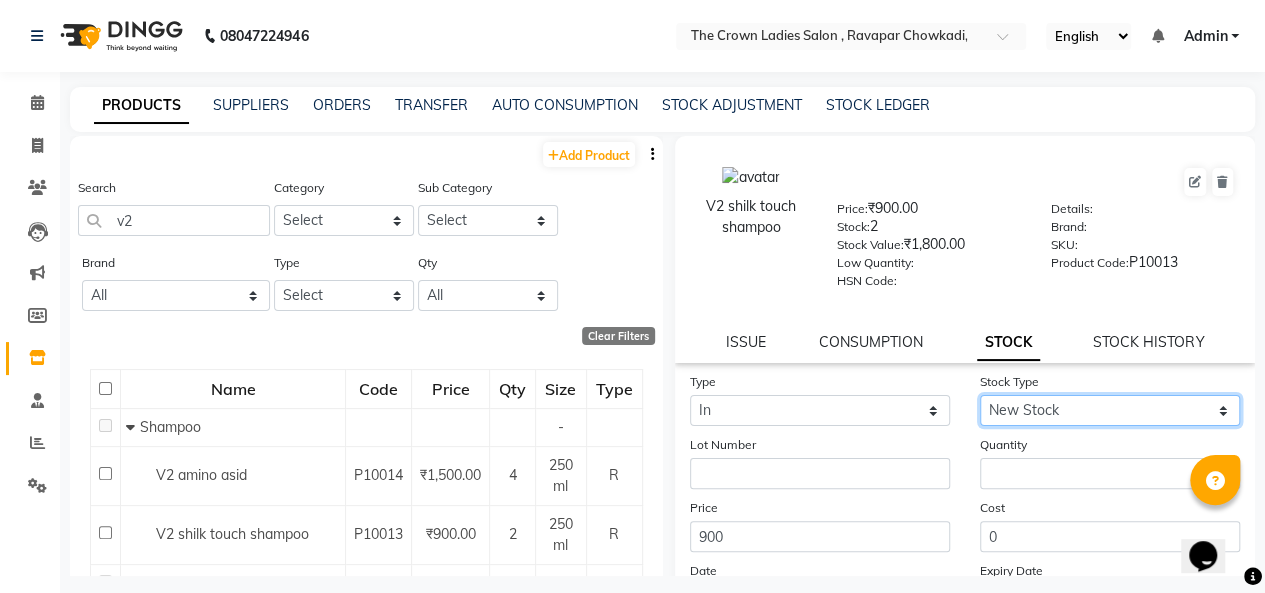 click on "Select New Stock Adjustment Return Other" 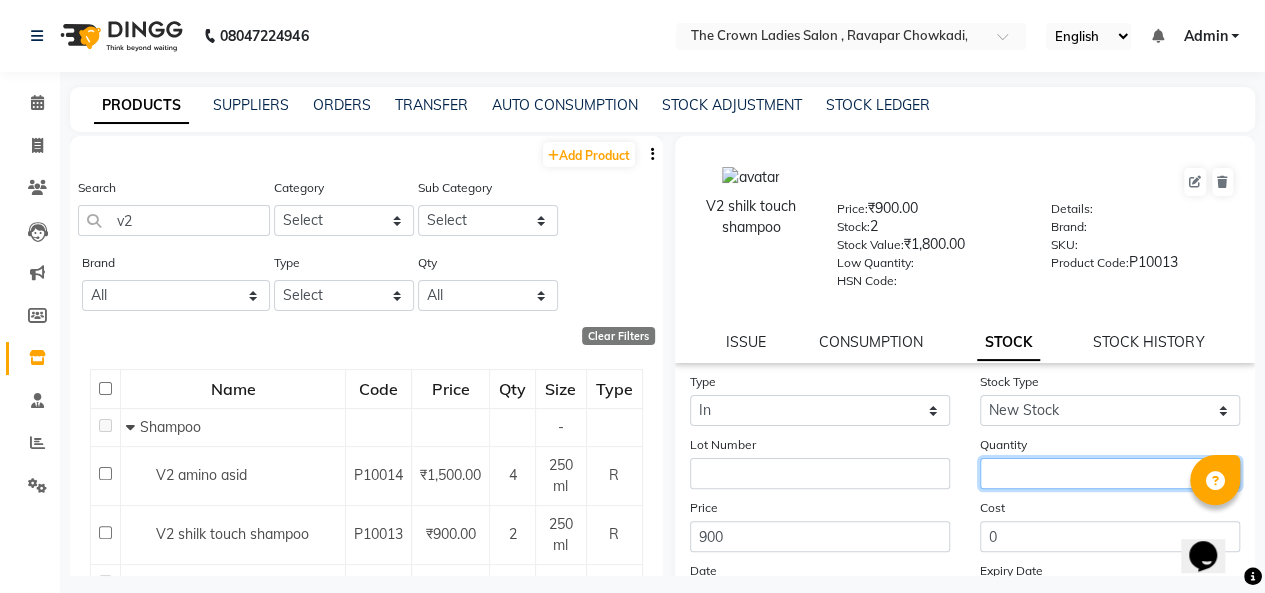 click 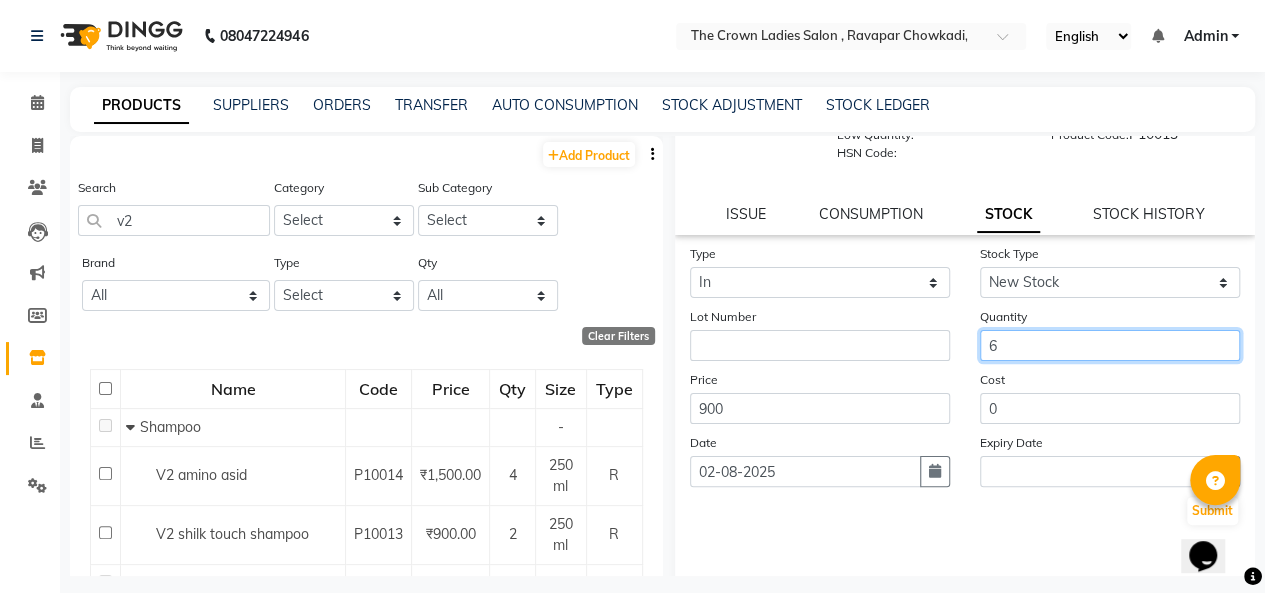 scroll, scrollTop: 133, scrollLeft: 0, axis: vertical 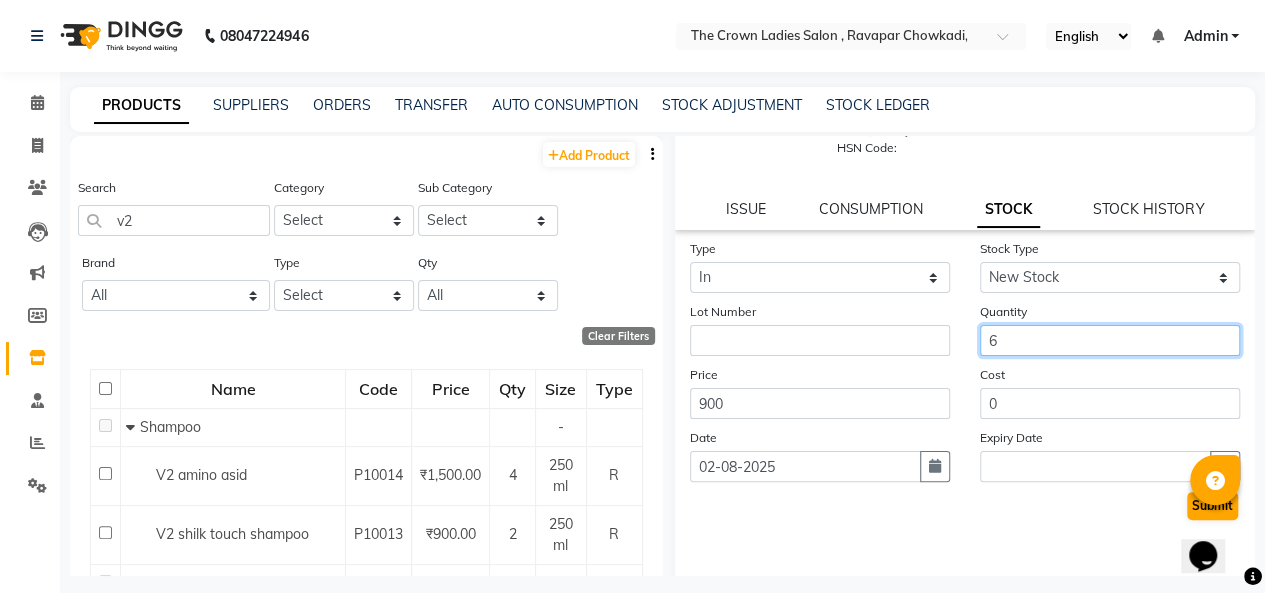 type on "6" 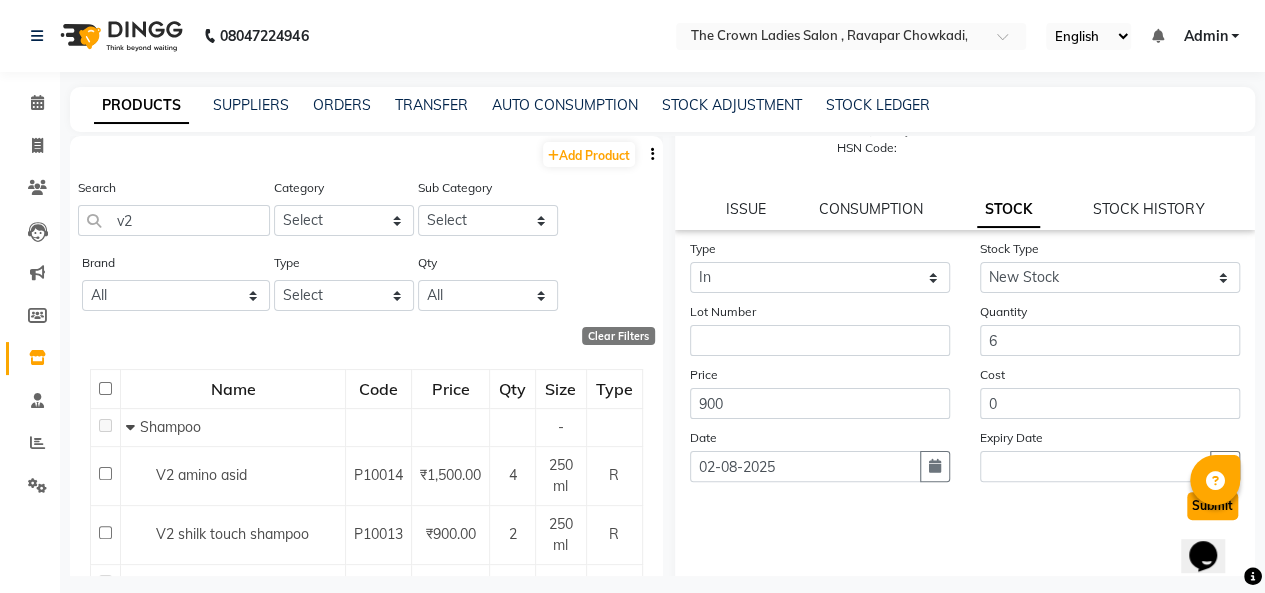 click on "Submit" 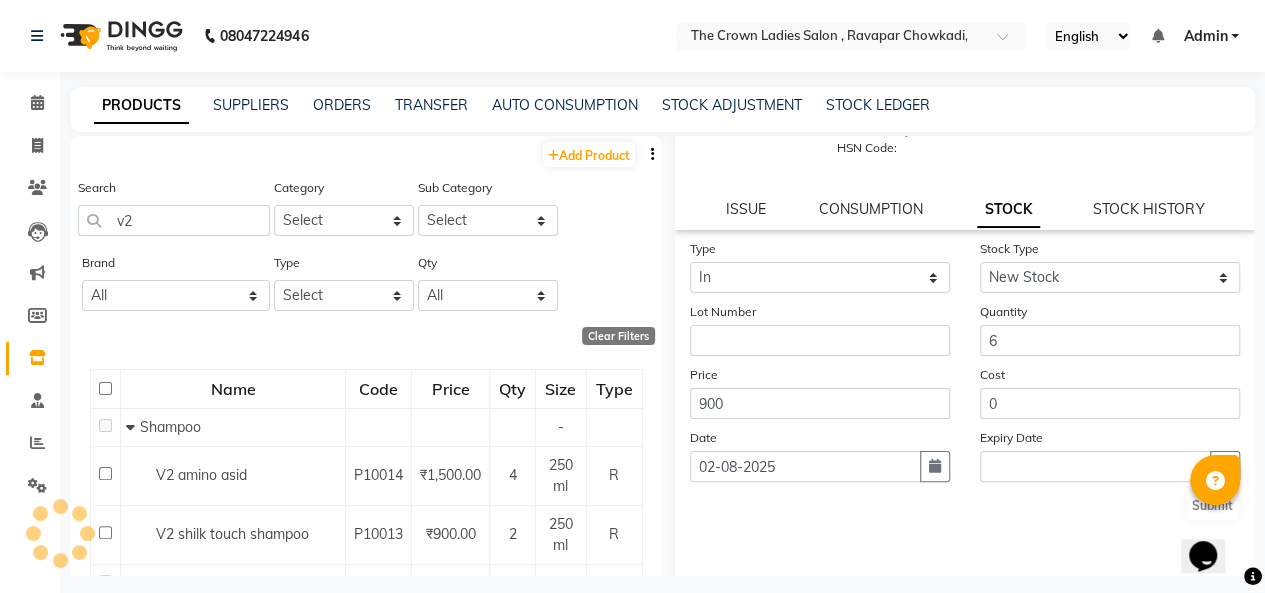 scroll, scrollTop: 0, scrollLeft: 0, axis: both 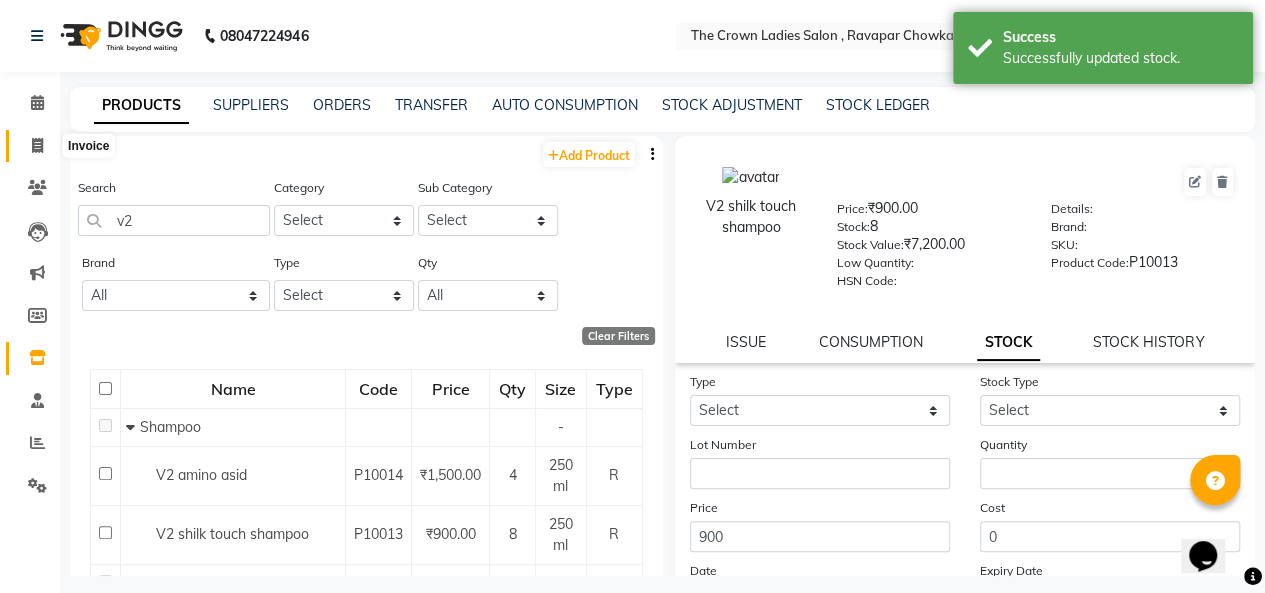 click 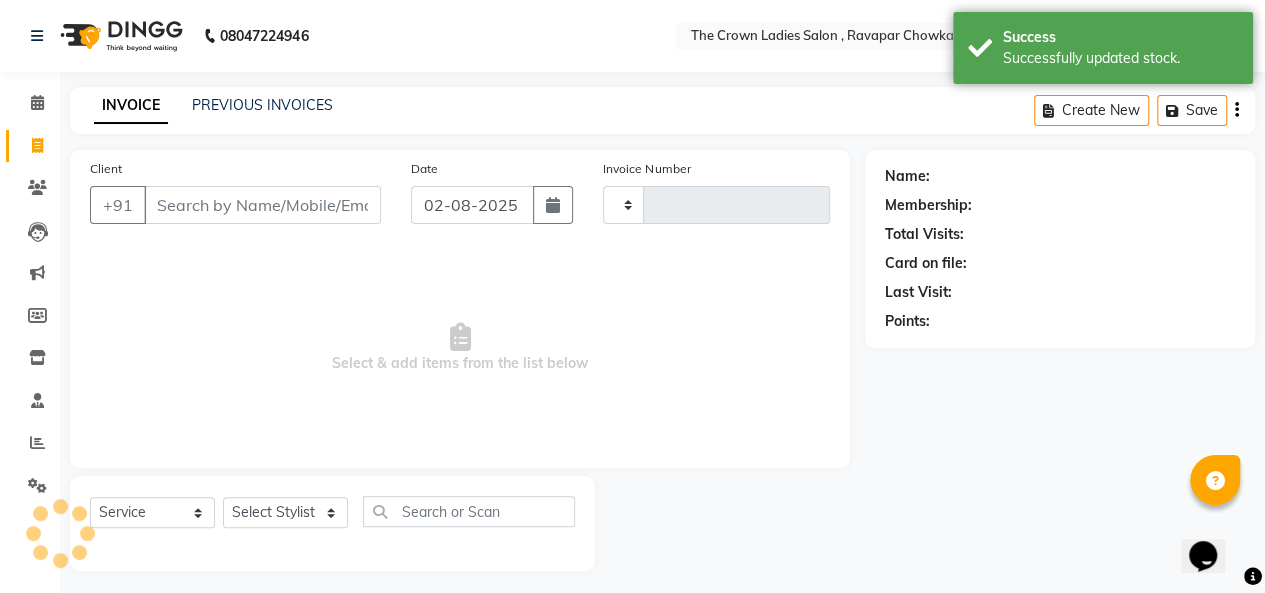 scroll, scrollTop: 7, scrollLeft: 0, axis: vertical 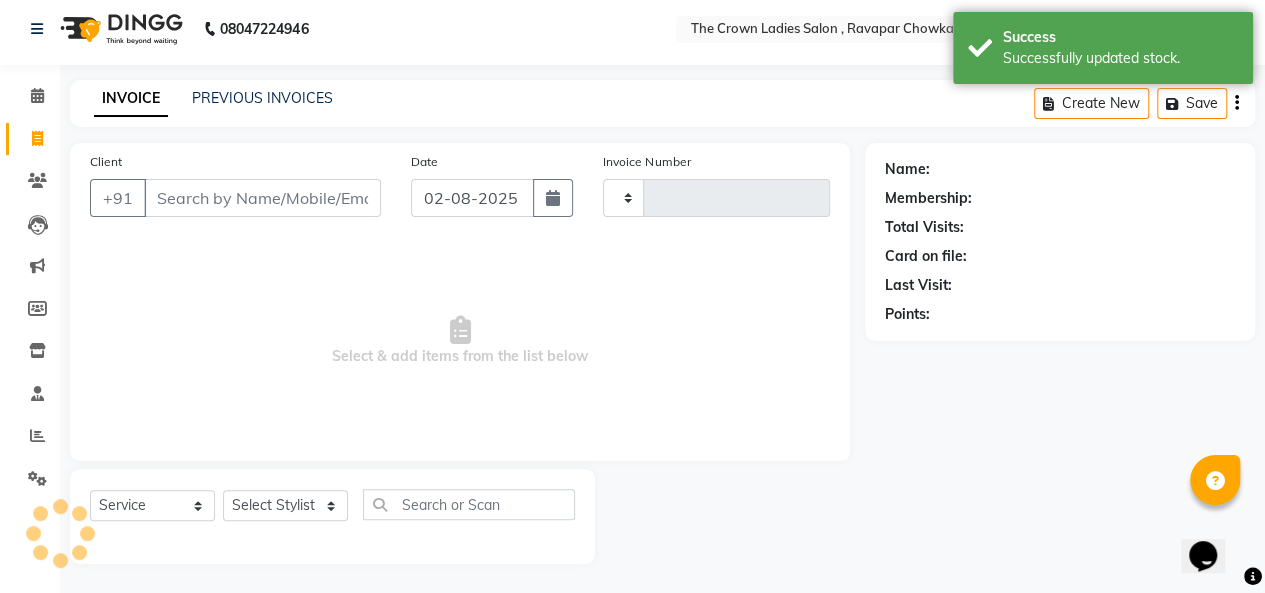 type on "0745" 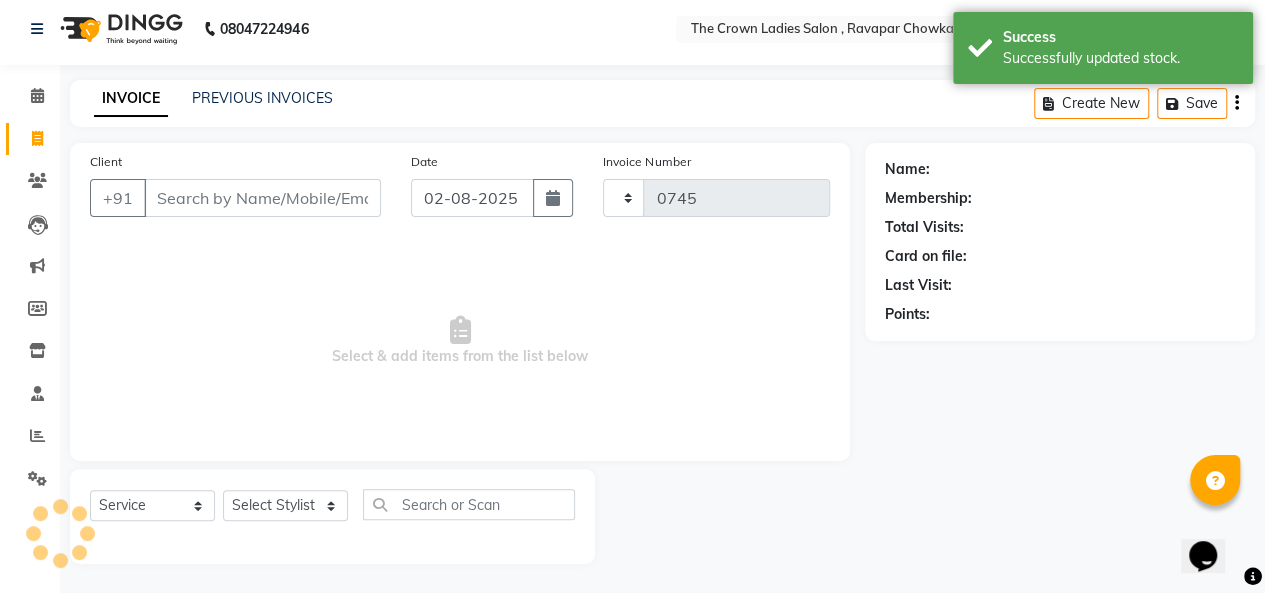 select on "7627" 